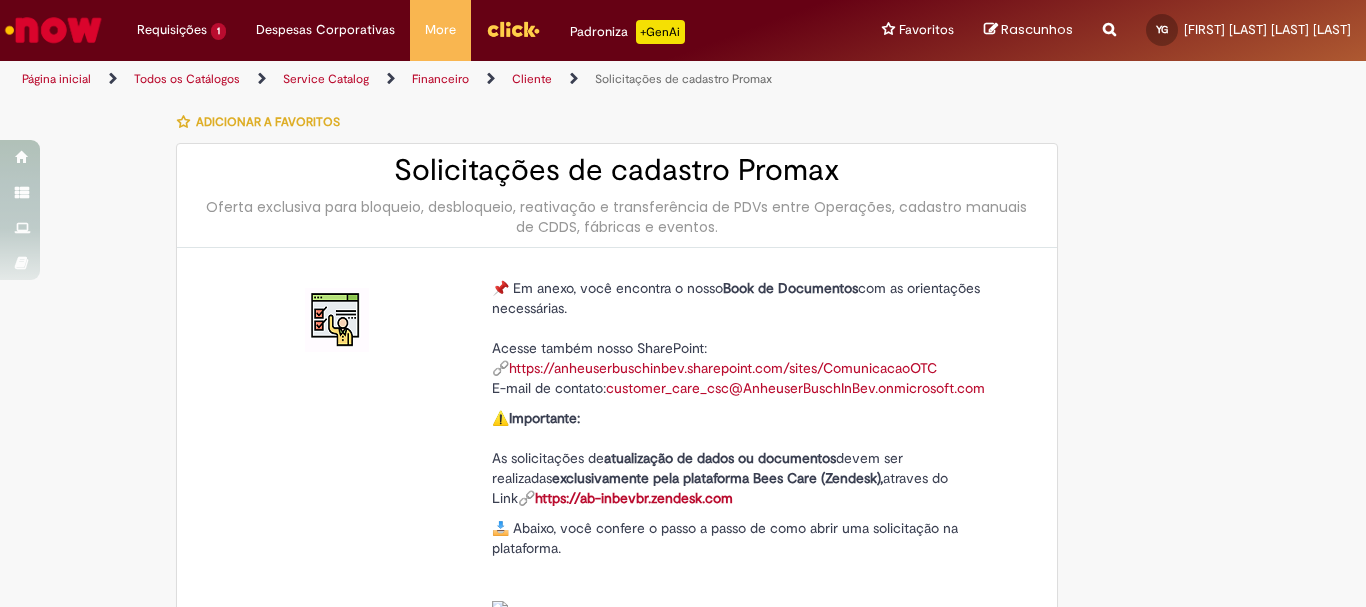 type on "**********" 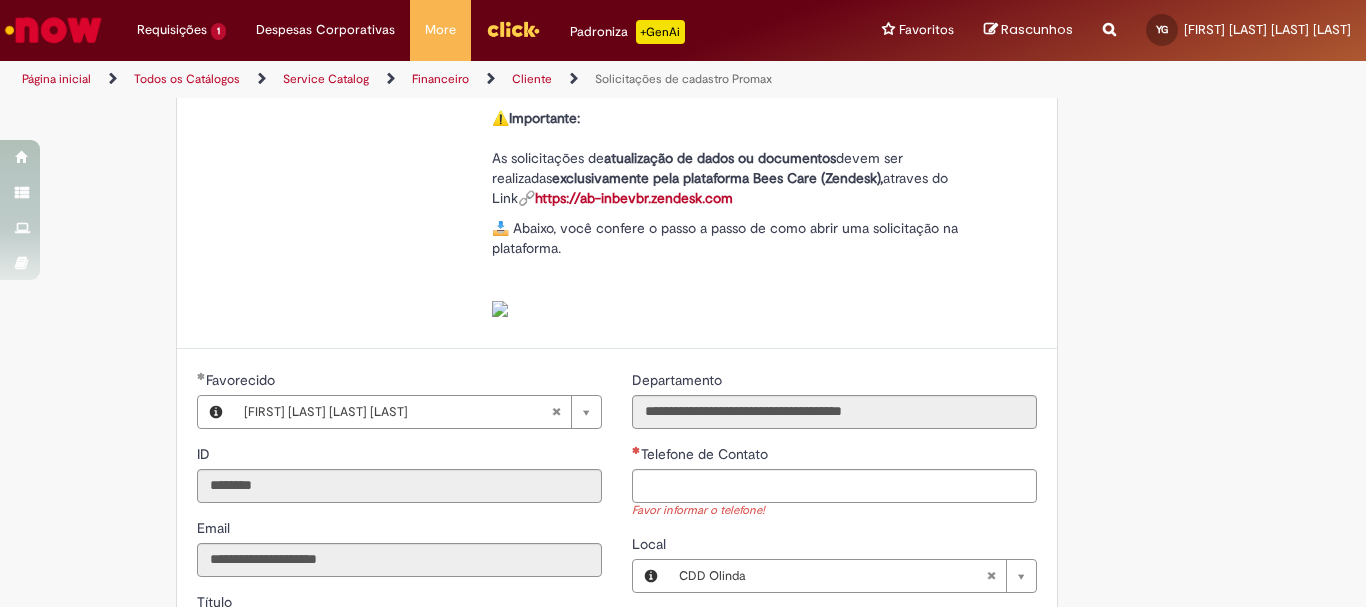 scroll, scrollTop: 400, scrollLeft: 0, axis: vertical 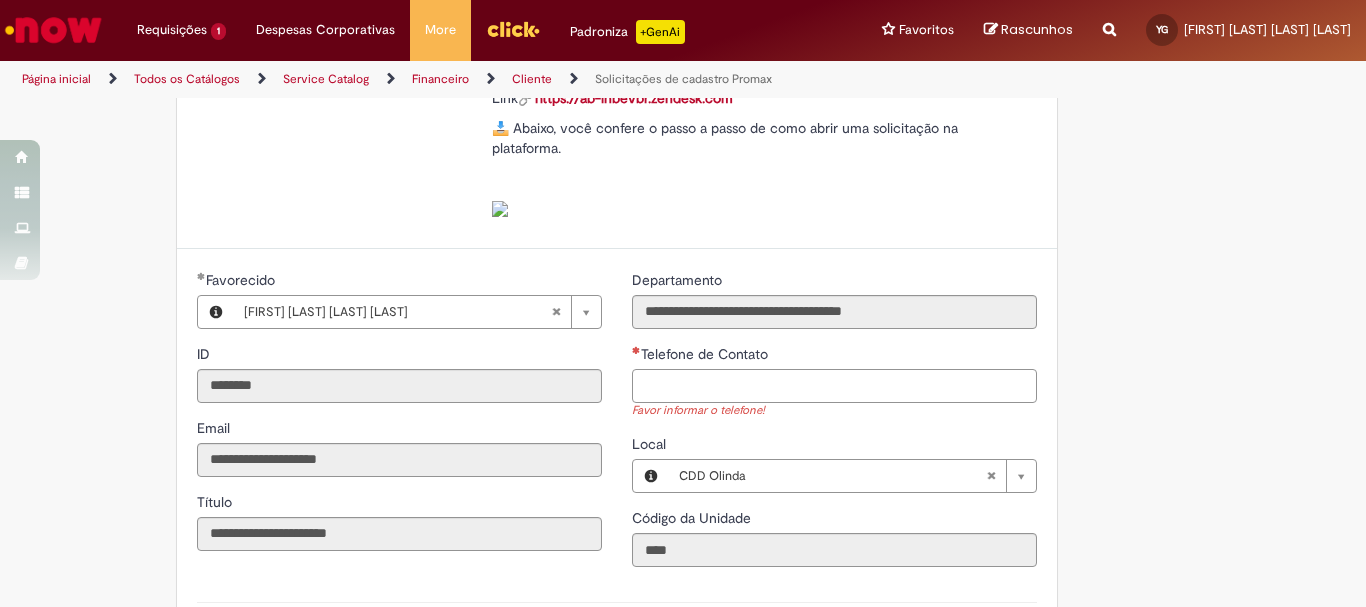 click on "Telefone de Contato" at bounding box center (834, 386) 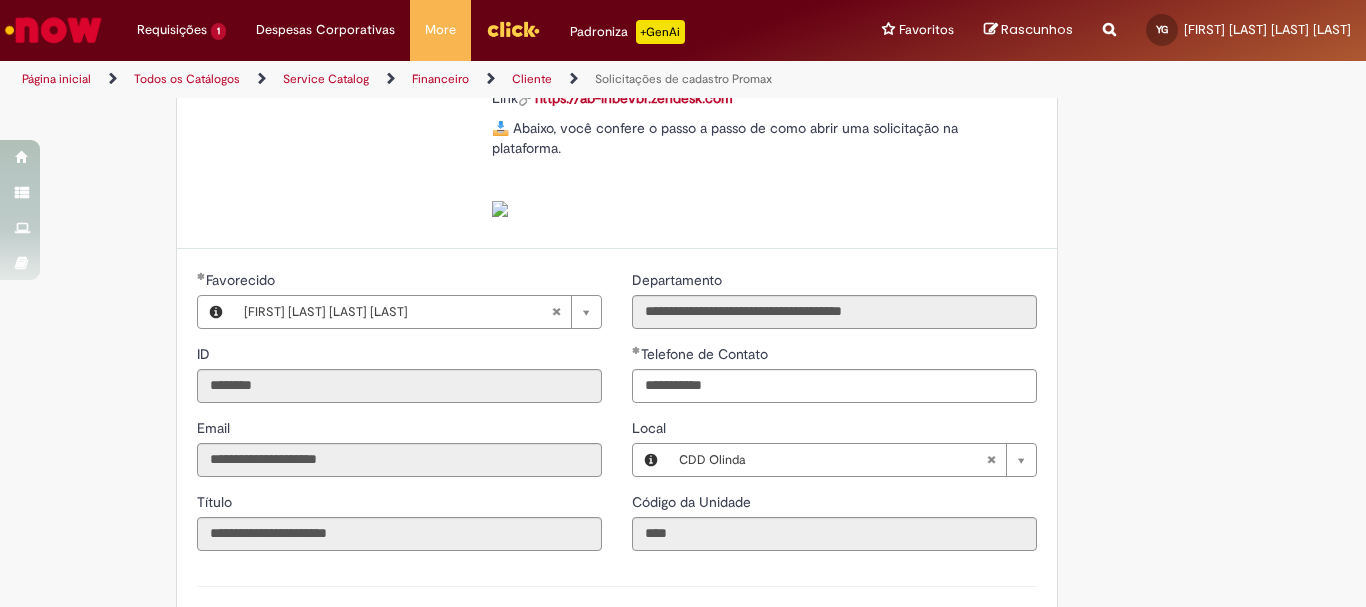 click on "**********" at bounding box center [834, 418] 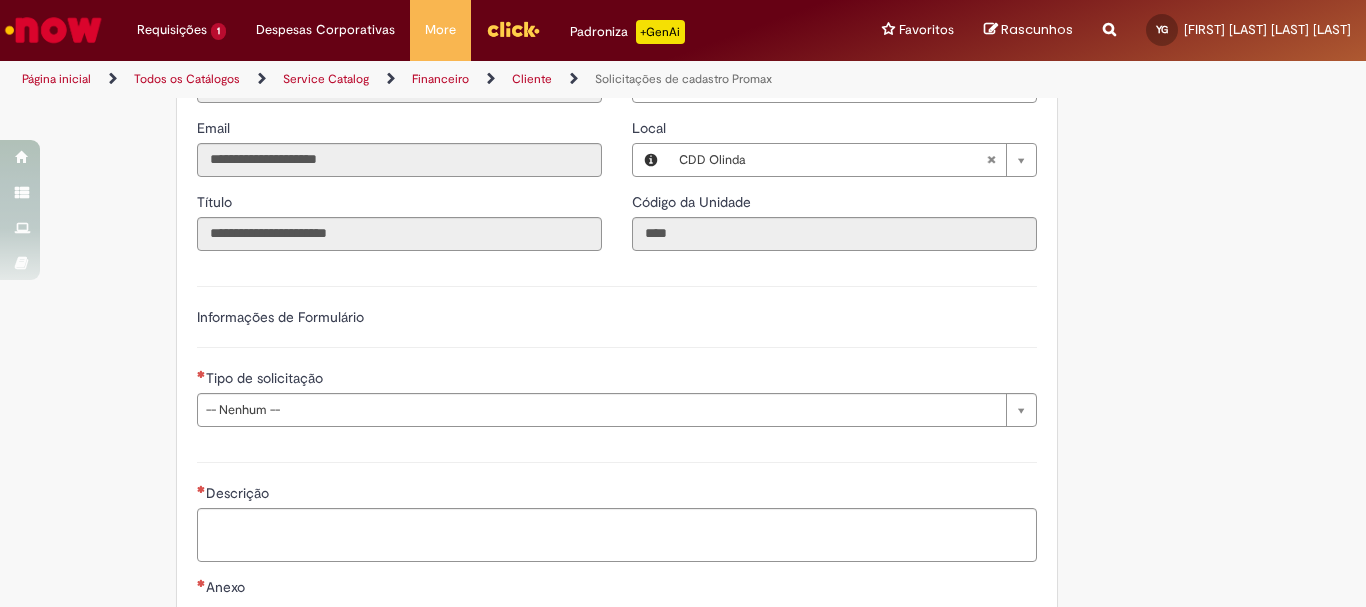 scroll, scrollTop: 800, scrollLeft: 0, axis: vertical 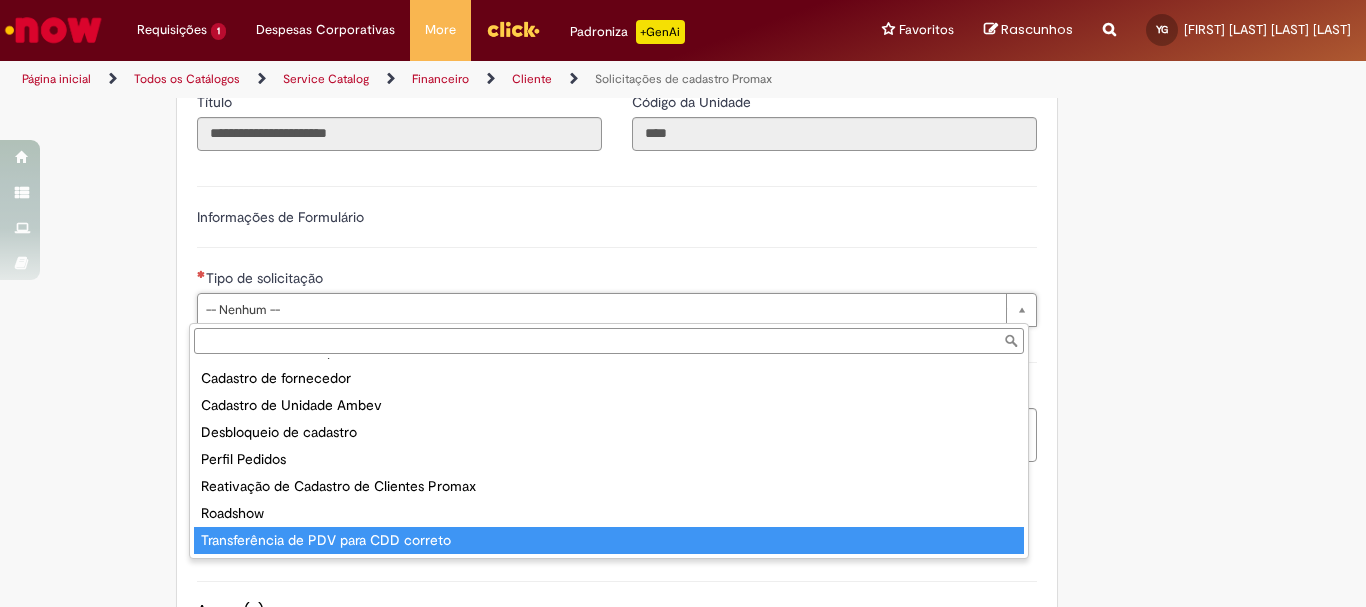 type on "**********" 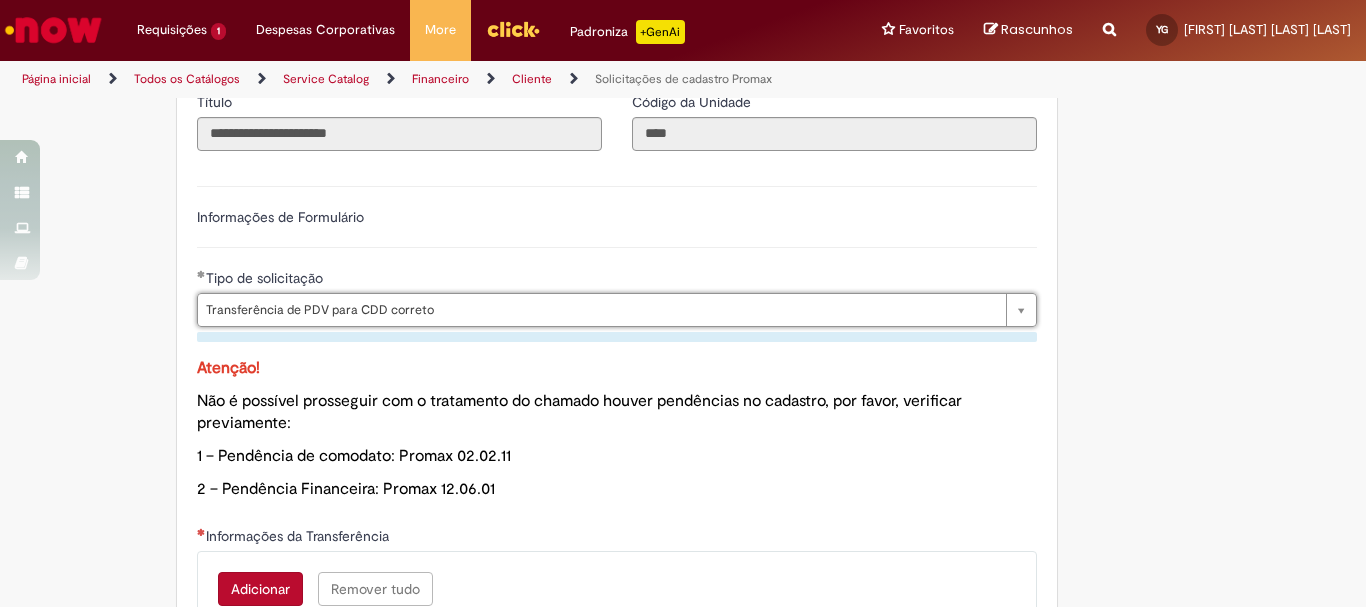scroll, scrollTop: 1000, scrollLeft: 0, axis: vertical 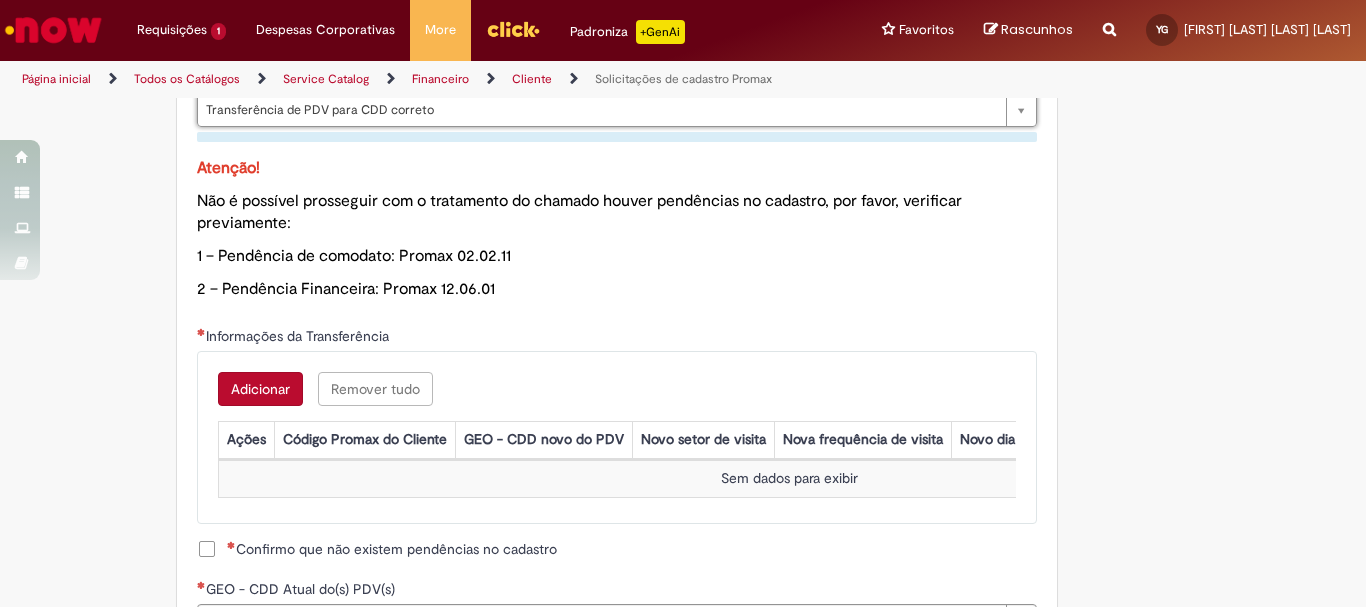 click on "Adicionar" at bounding box center [260, 389] 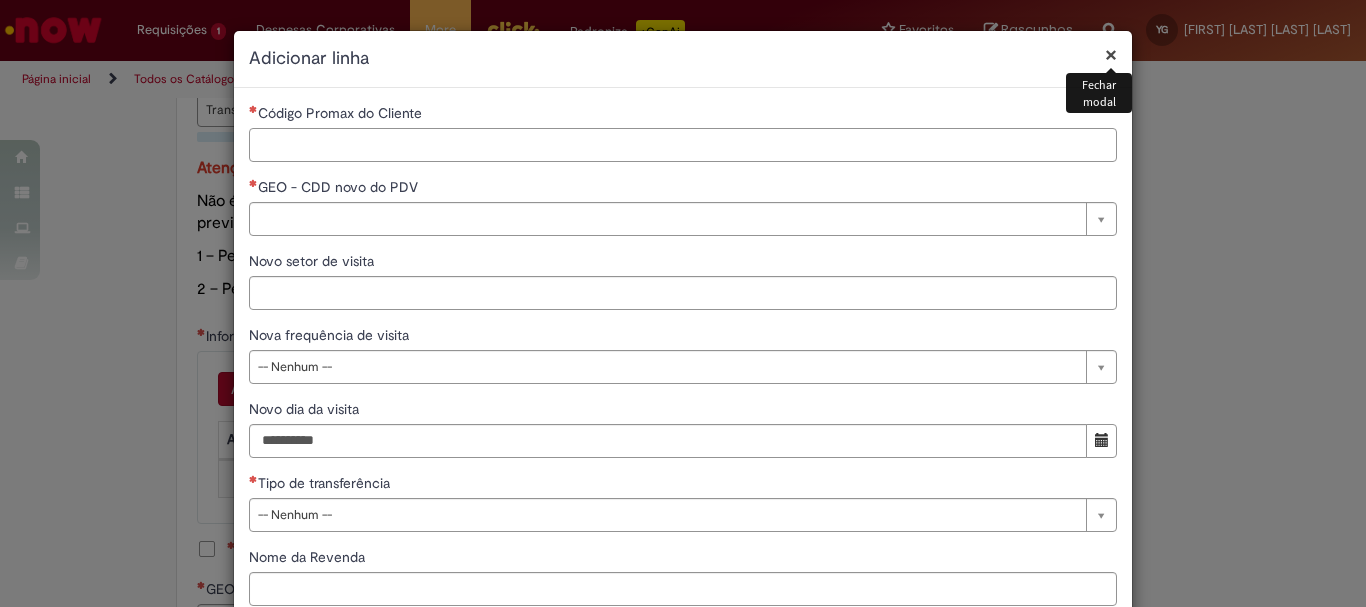 click on "Código Promax do Cliente" at bounding box center (683, 145) 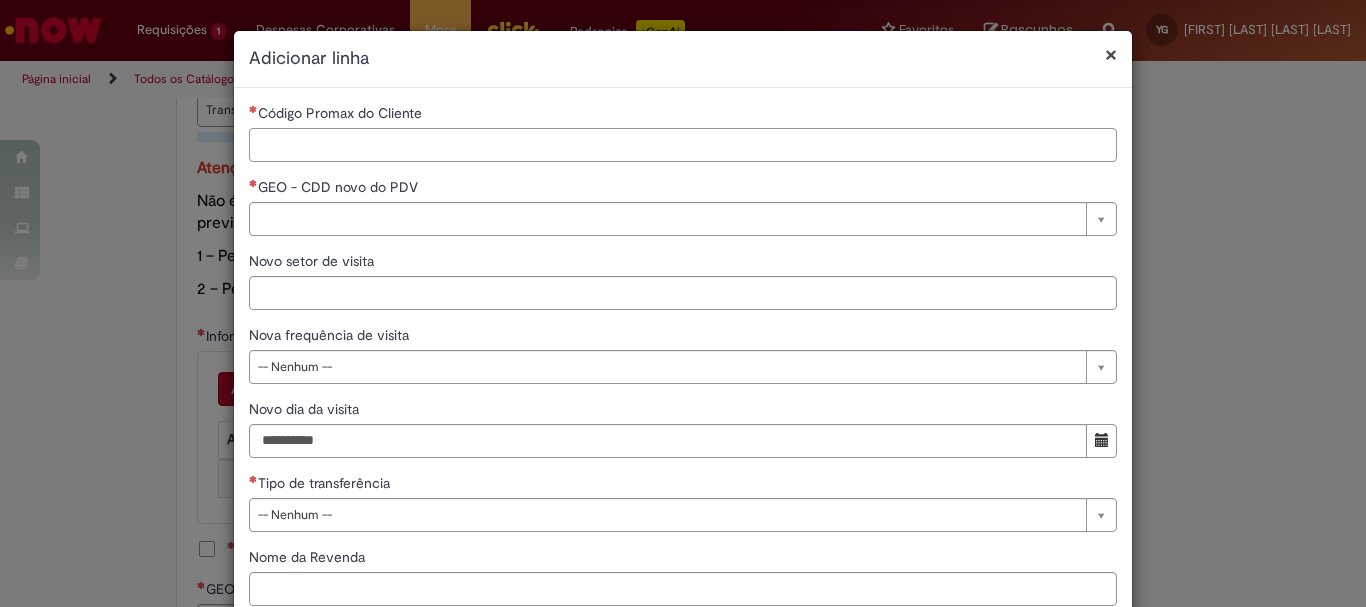 paste on "****" 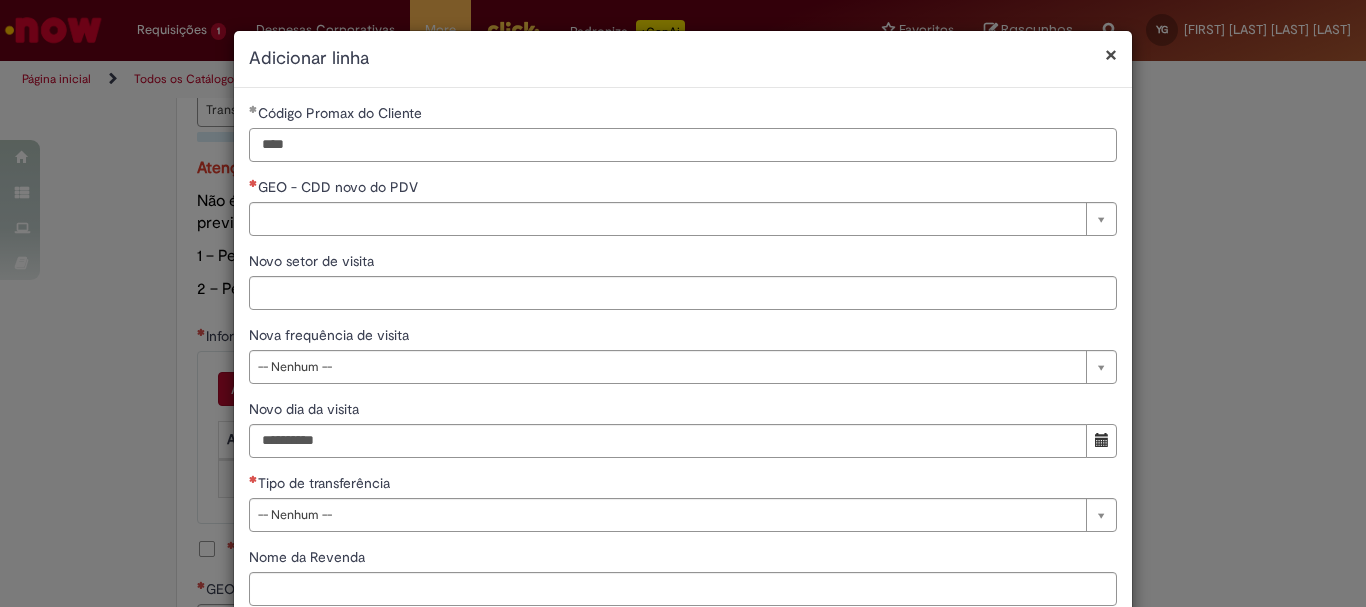 type on "****" 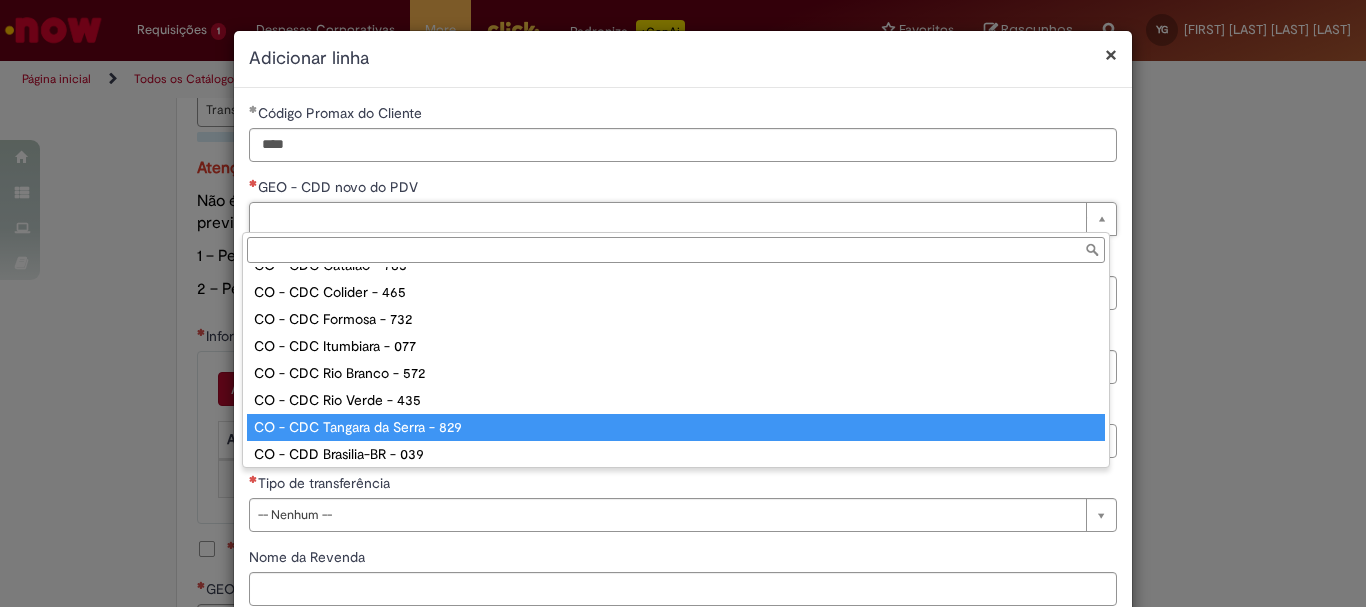 scroll, scrollTop: 0, scrollLeft: 0, axis: both 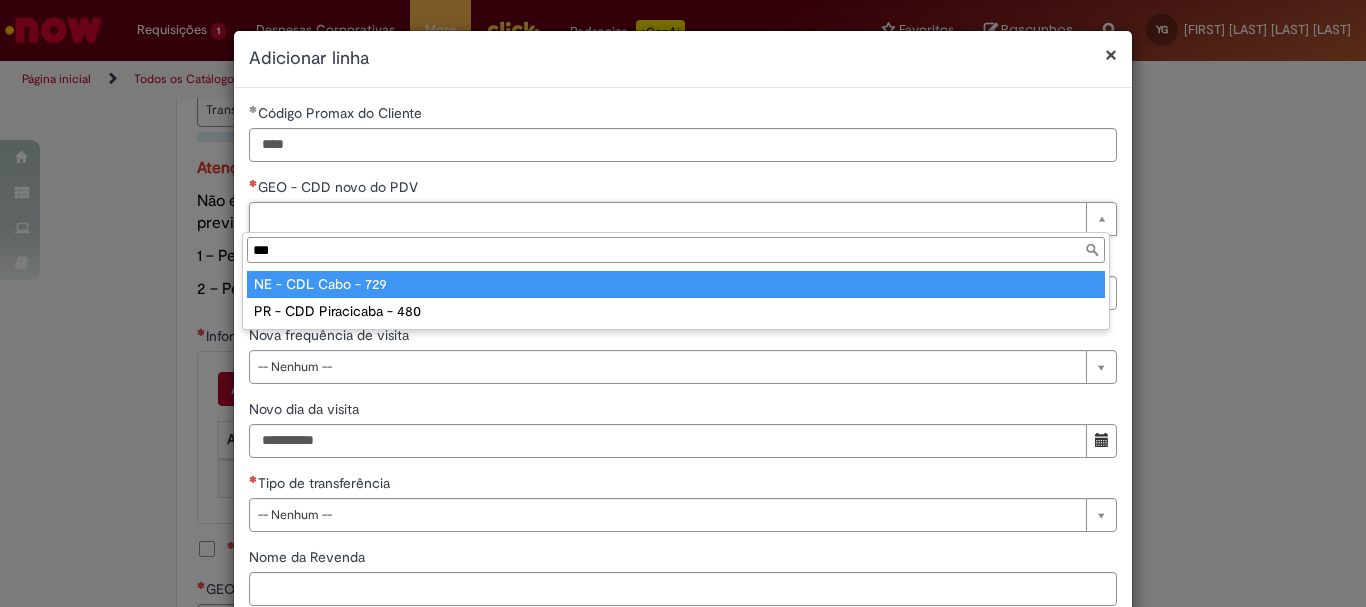 type on "***" 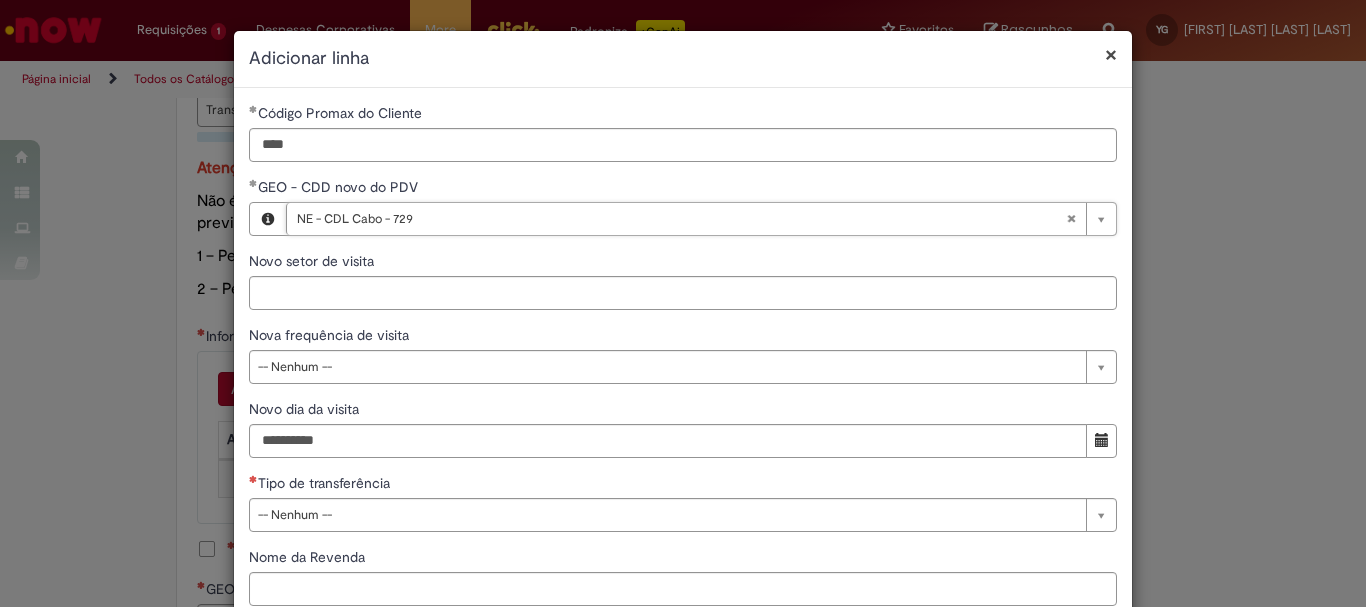 scroll, scrollTop: 100, scrollLeft: 0, axis: vertical 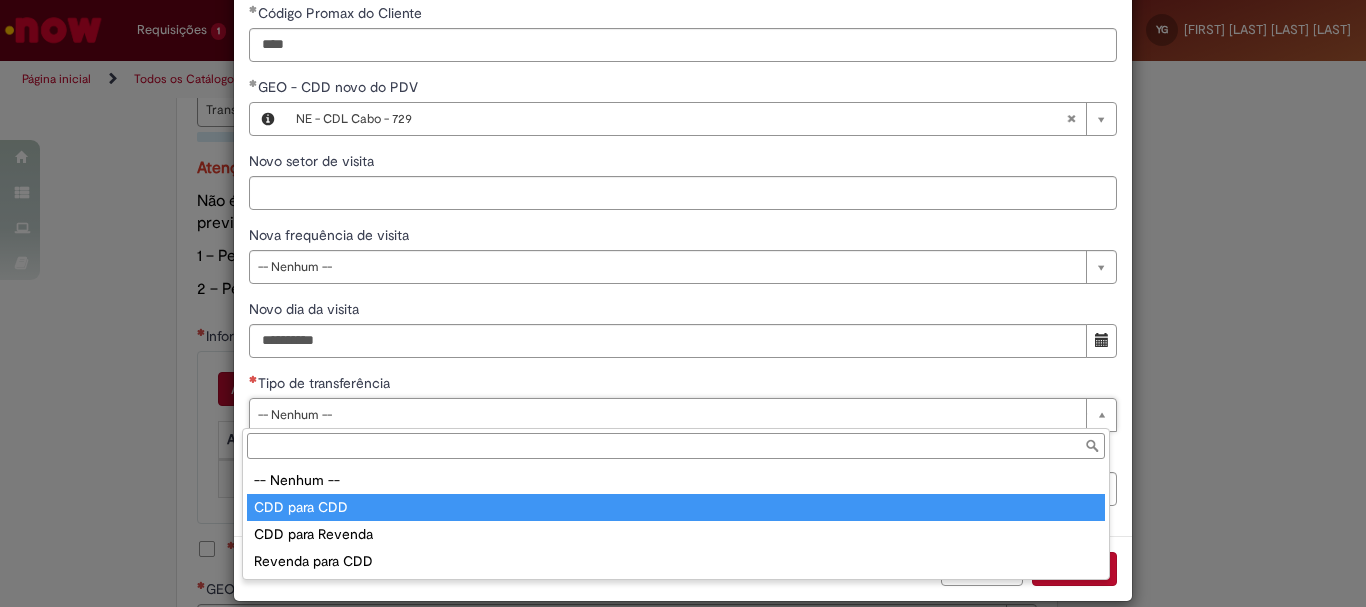 type on "**********" 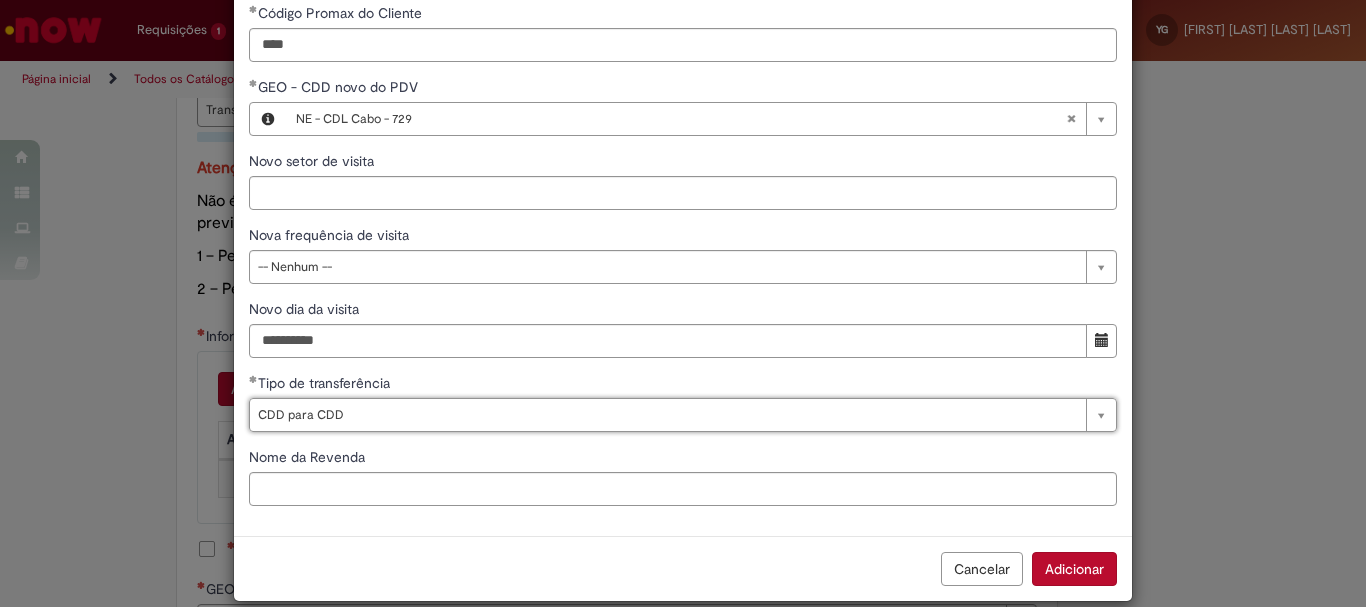 scroll, scrollTop: 125, scrollLeft: 0, axis: vertical 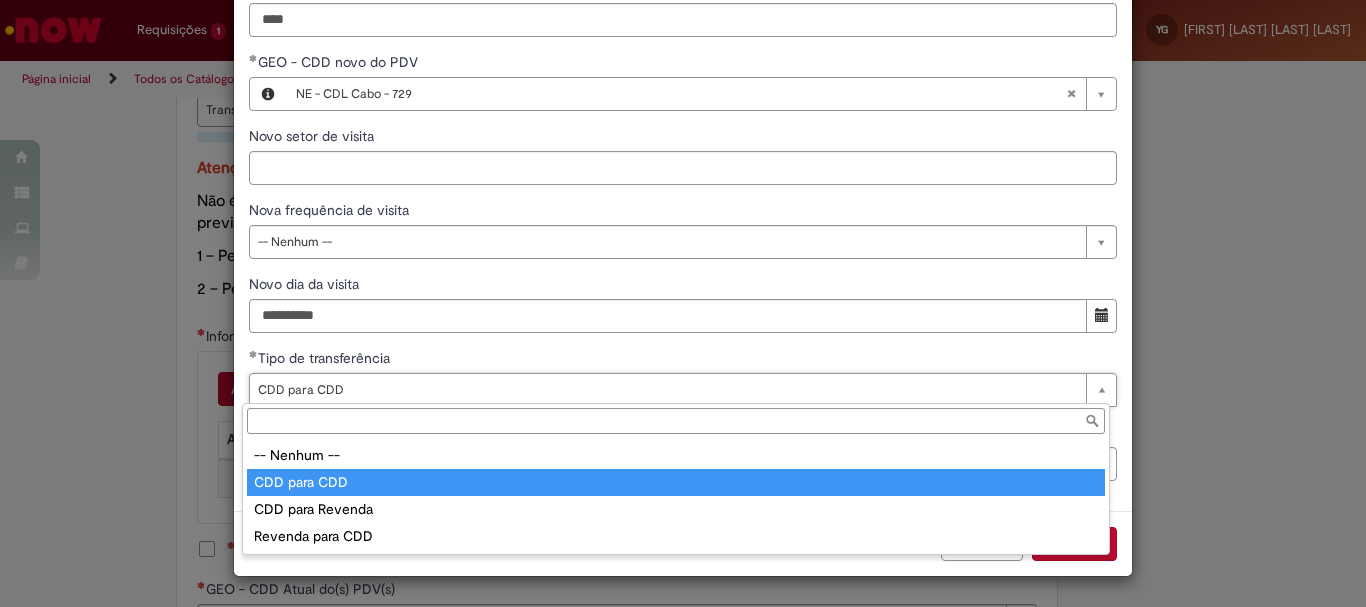 type on "**********" 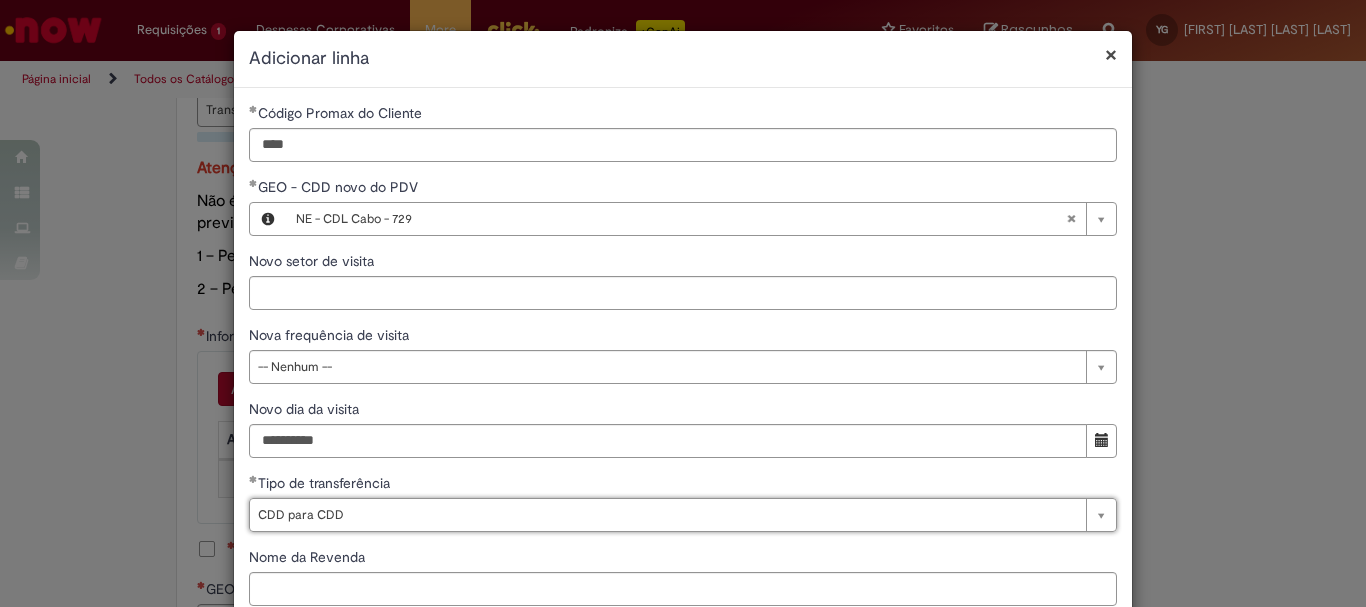 scroll, scrollTop: 100, scrollLeft: 0, axis: vertical 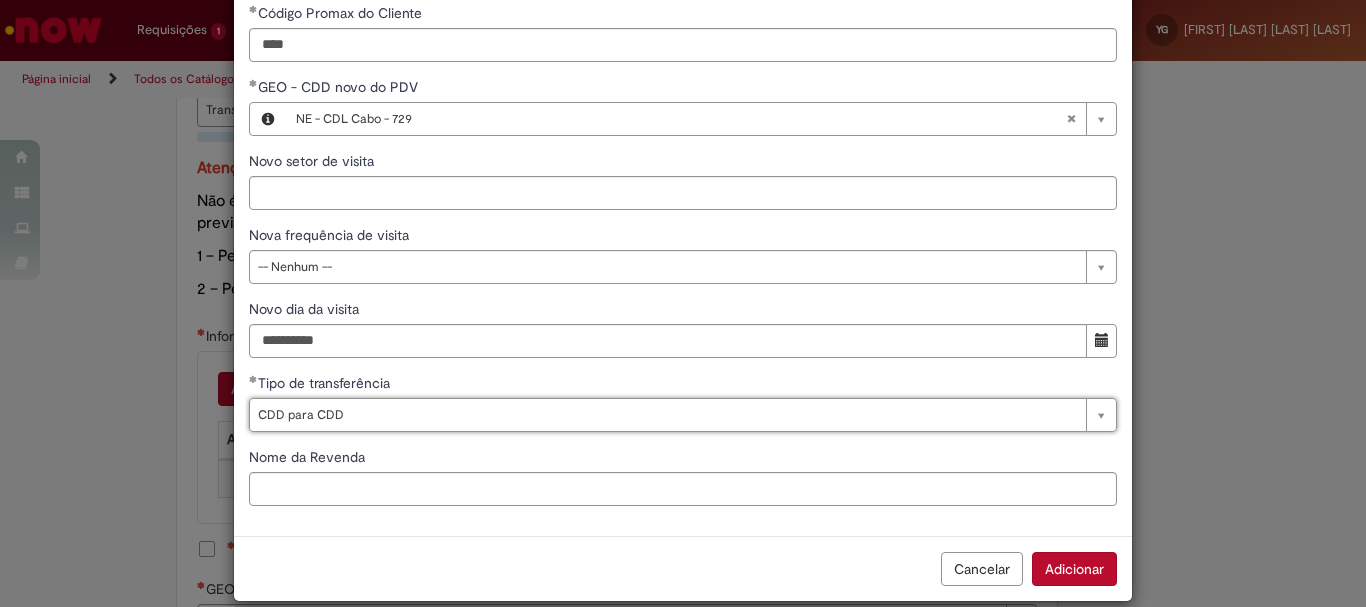 click on "Adicionar" at bounding box center (1074, 569) 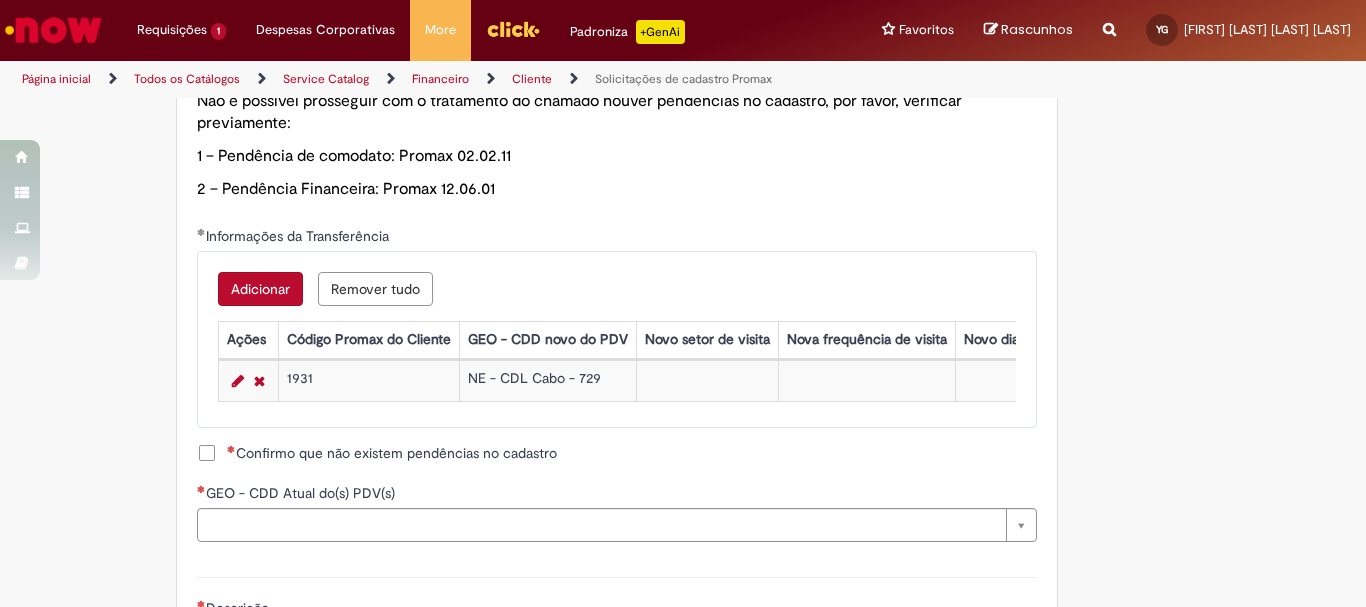 scroll, scrollTop: 1200, scrollLeft: 0, axis: vertical 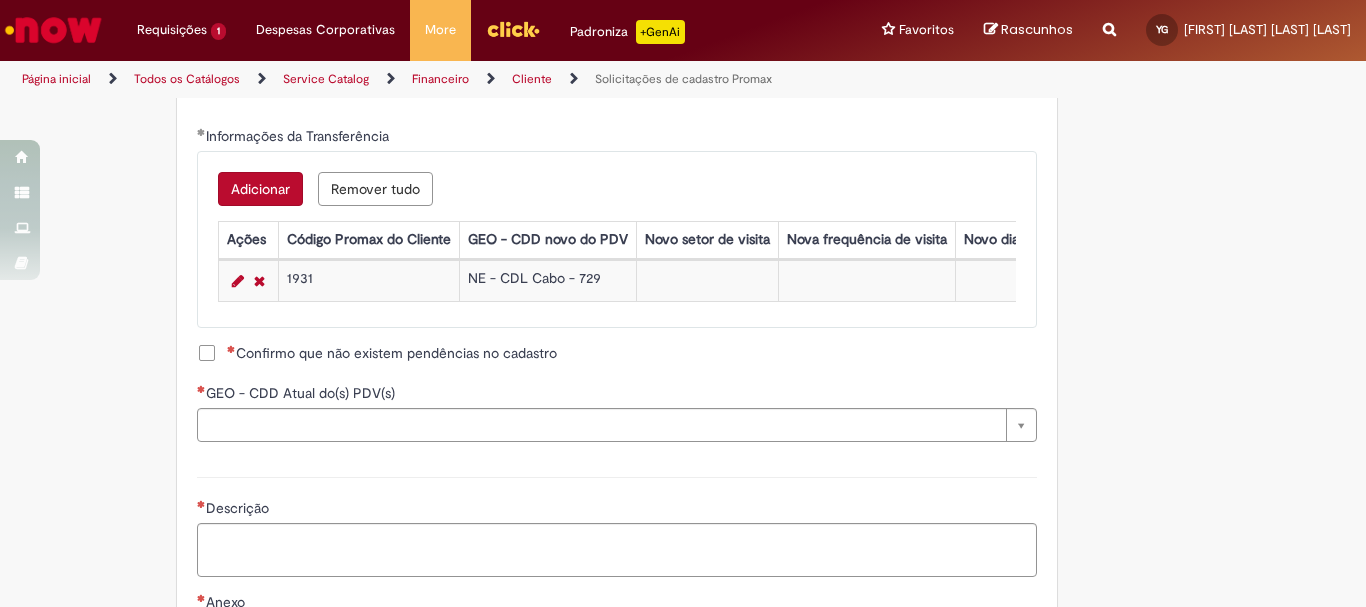 click on "Confirmo que não existem pendências no cadastro" at bounding box center [392, 353] 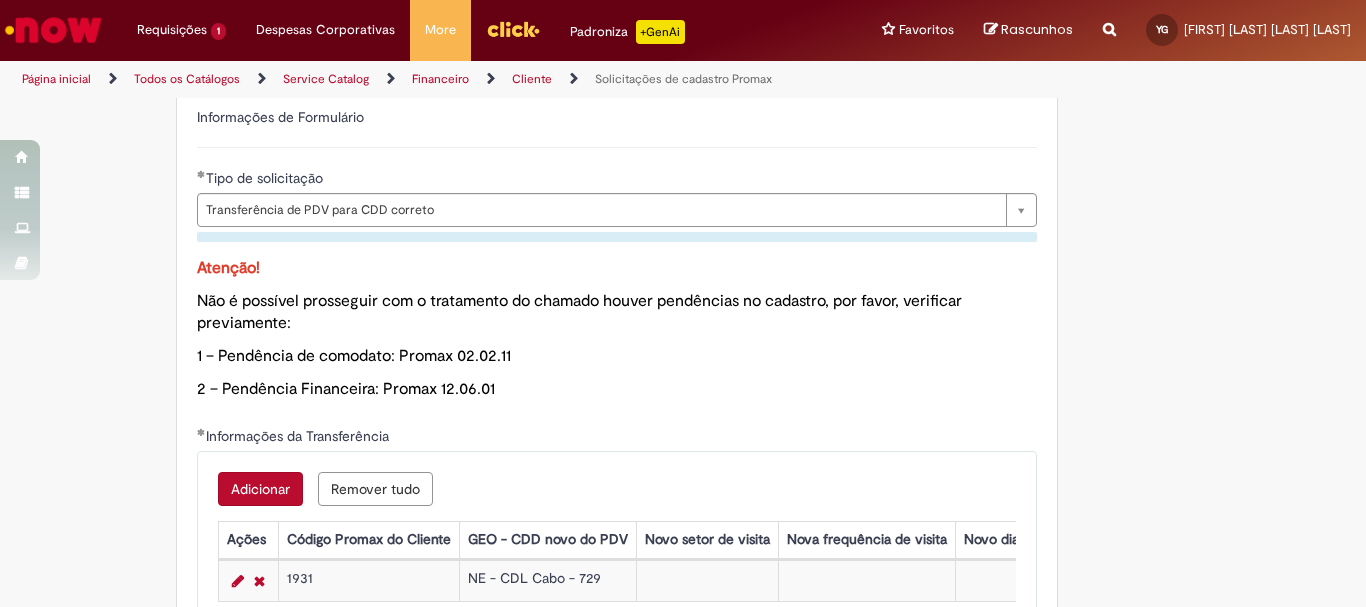 scroll, scrollTop: 1200, scrollLeft: 0, axis: vertical 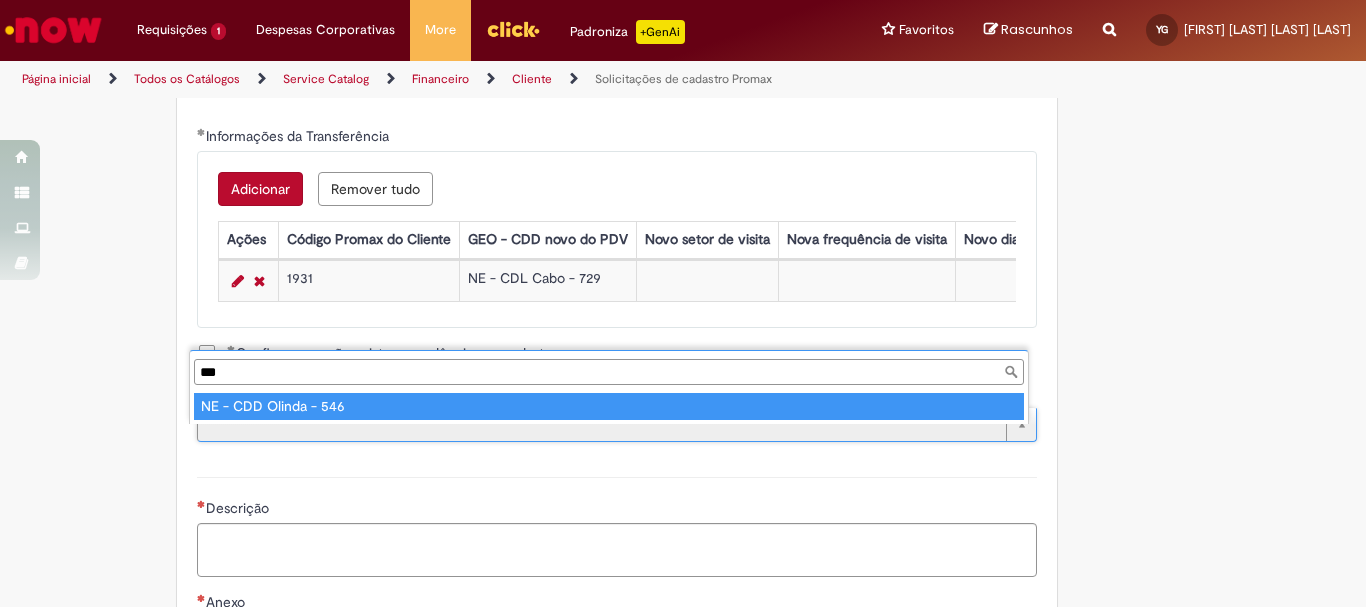 type on "***" 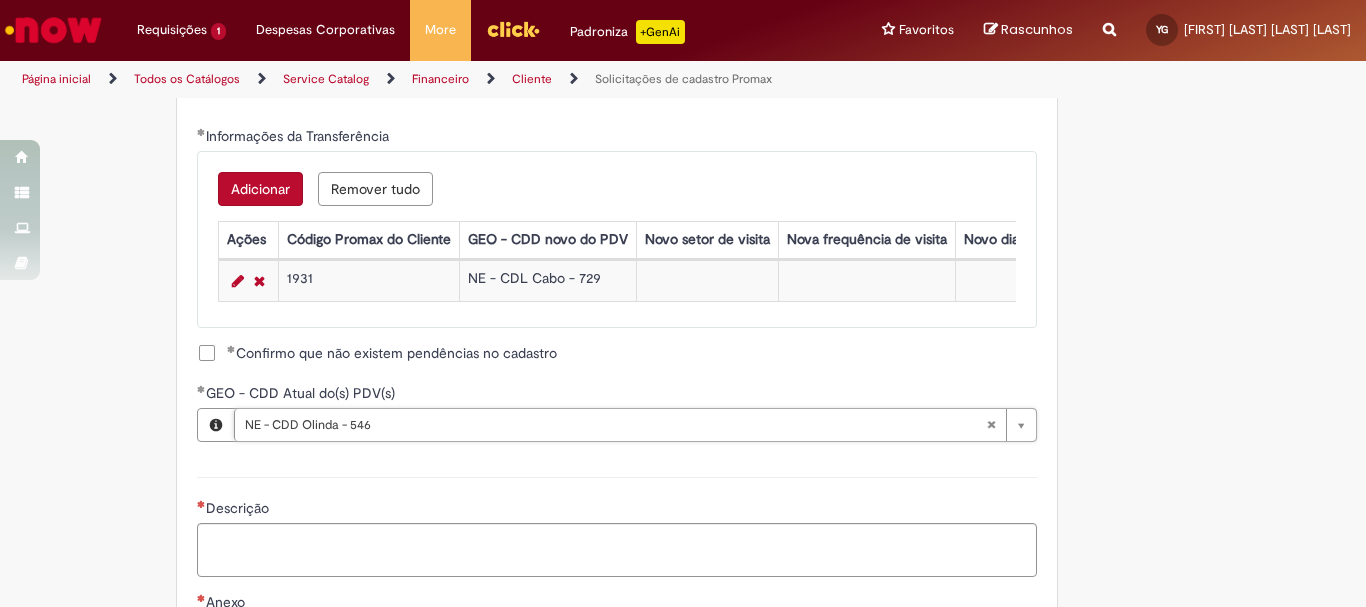 scroll, scrollTop: 1300, scrollLeft: 0, axis: vertical 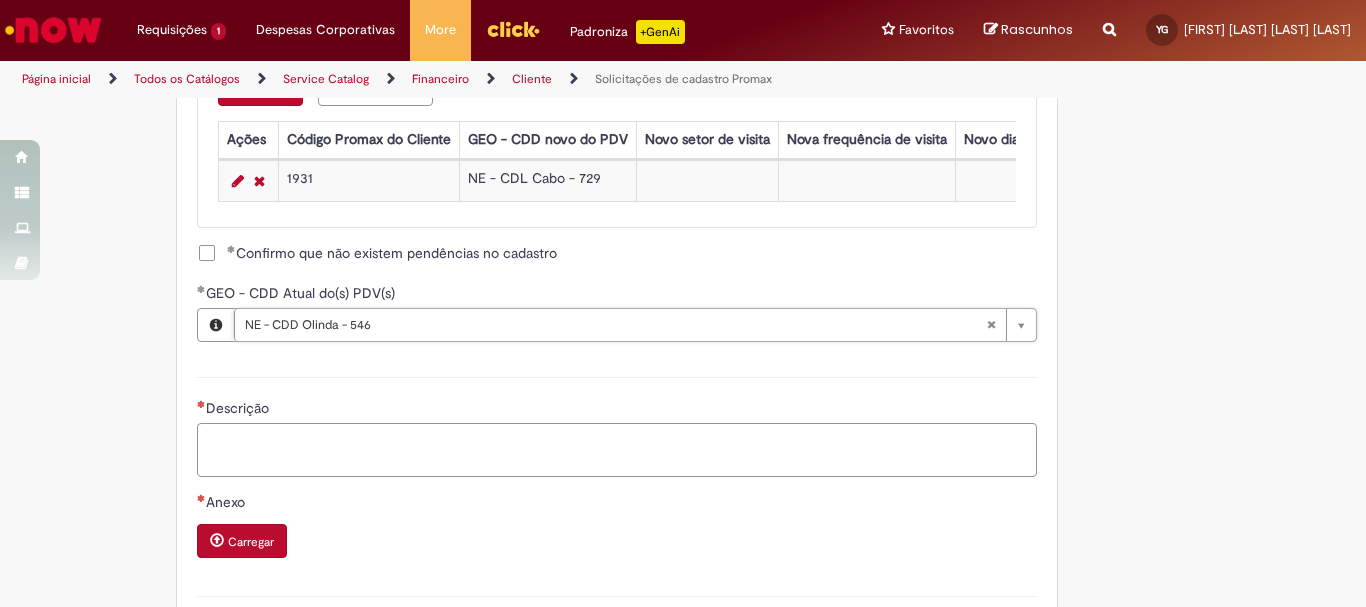 click on "Descrição" at bounding box center (617, 450) 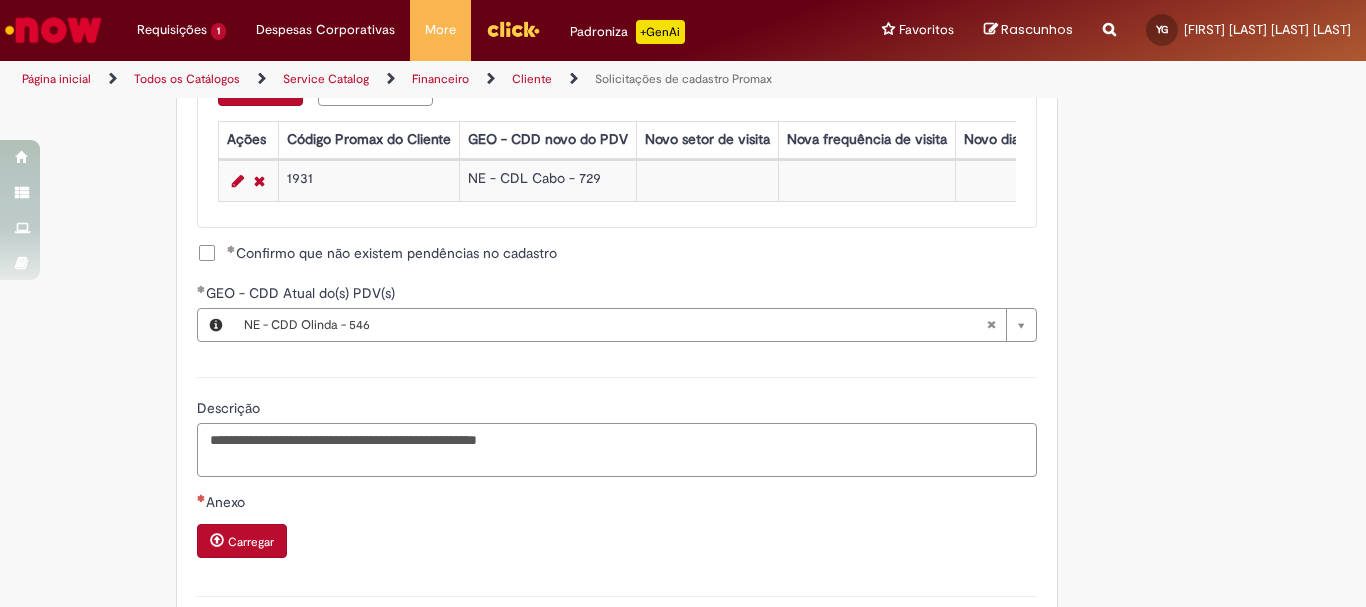 type on "**********" 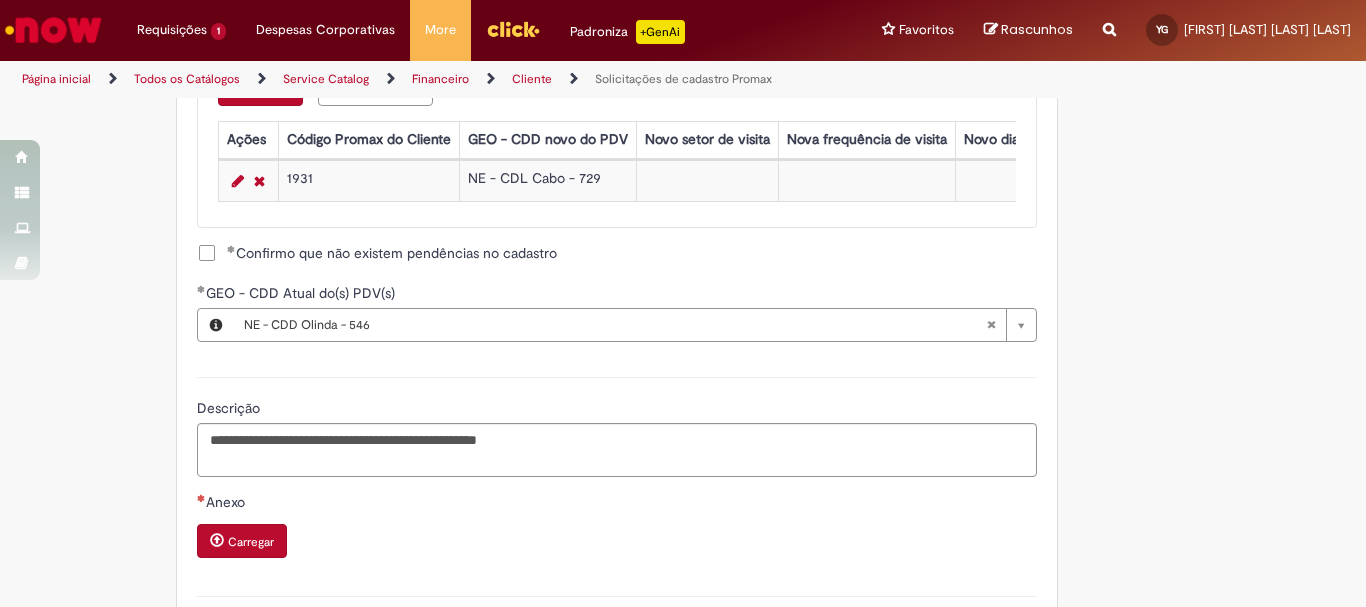 click on "NE - CDL Cabo - 729" at bounding box center (547, 180) 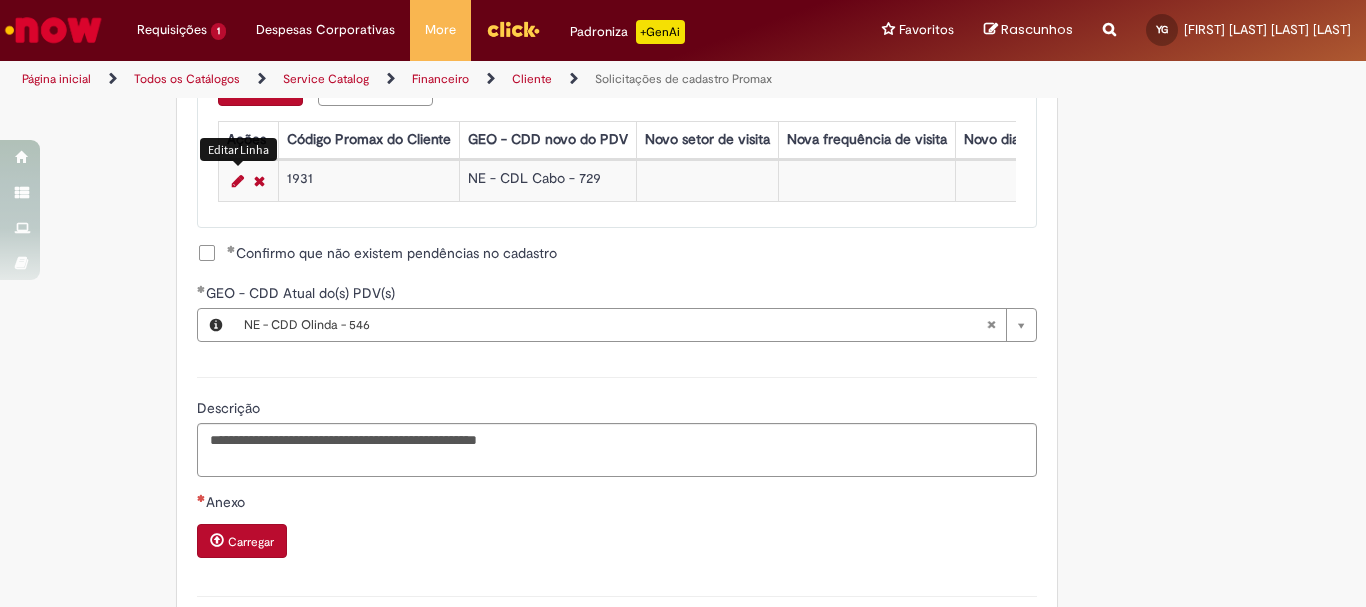 click at bounding box center [238, 181] 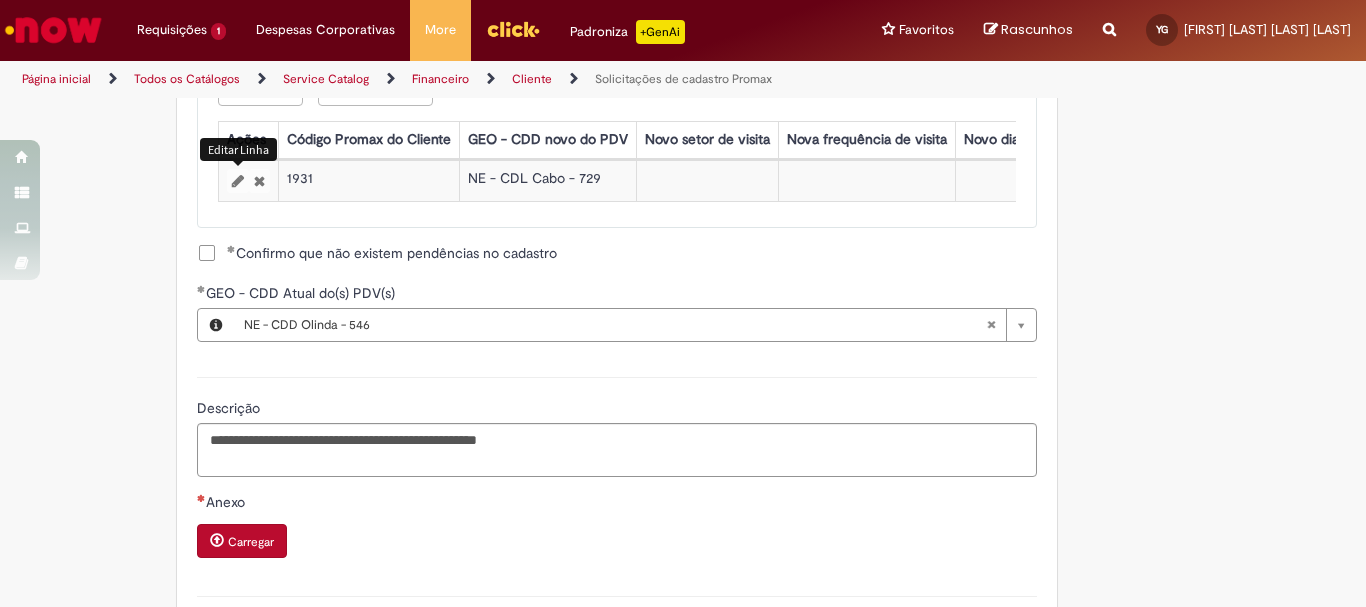 select on "**********" 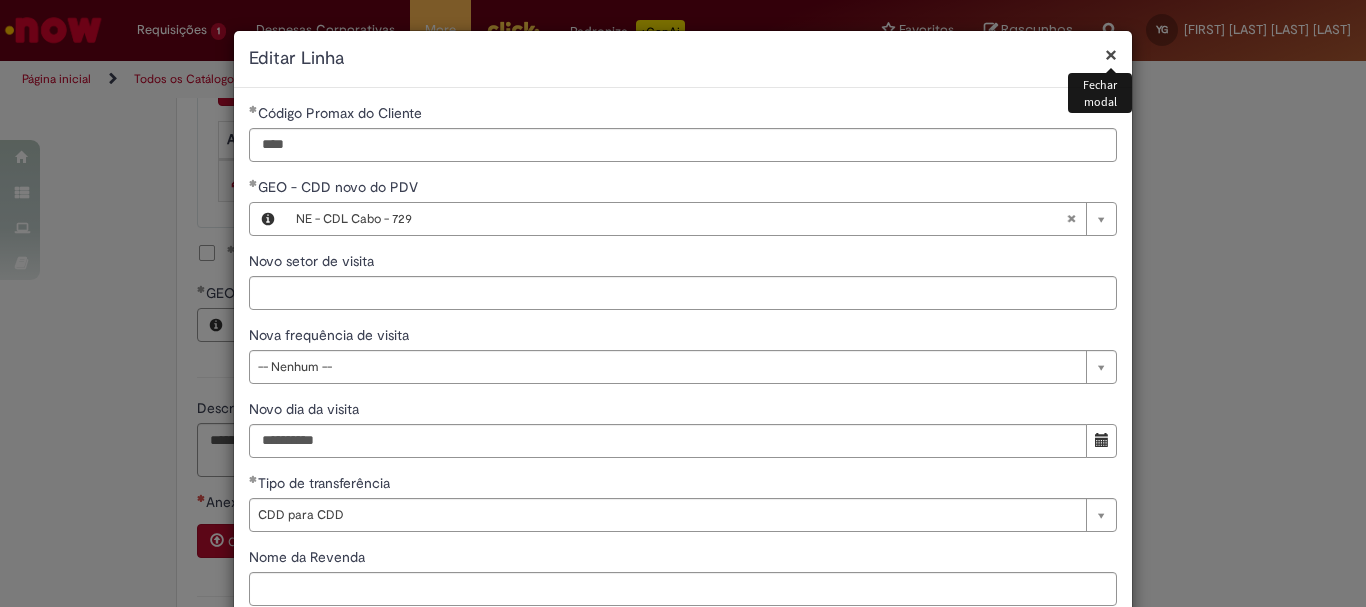 type 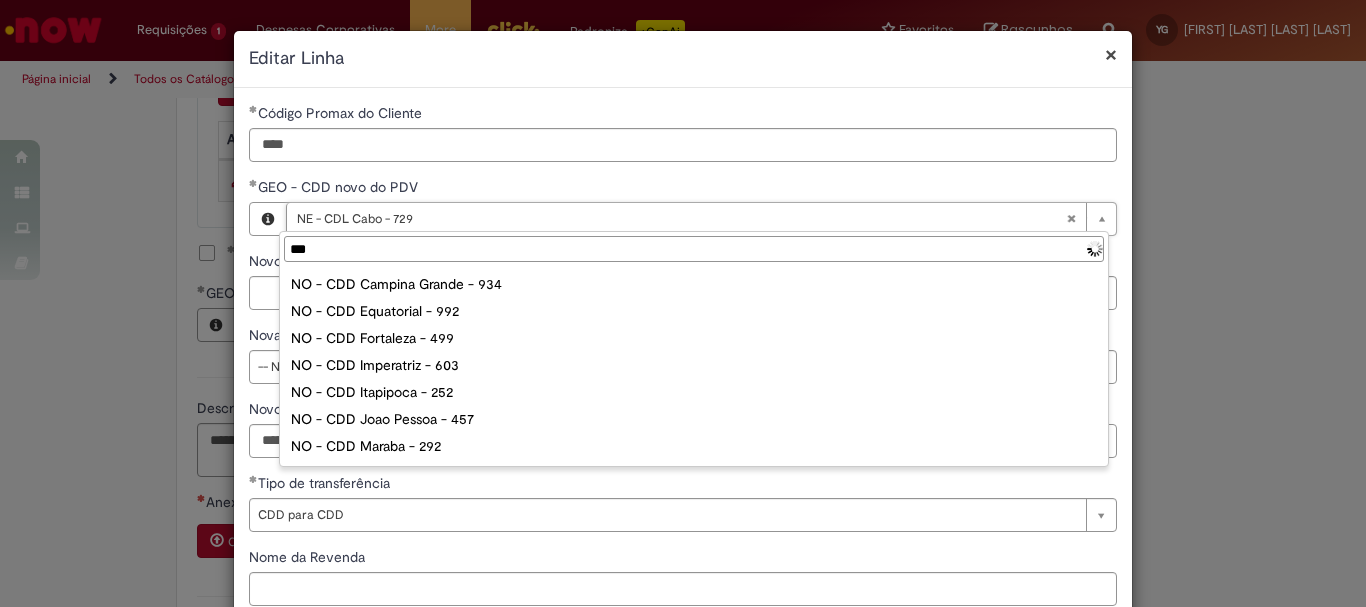 scroll, scrollTop: 0, scrollLeft: 0, axis: both 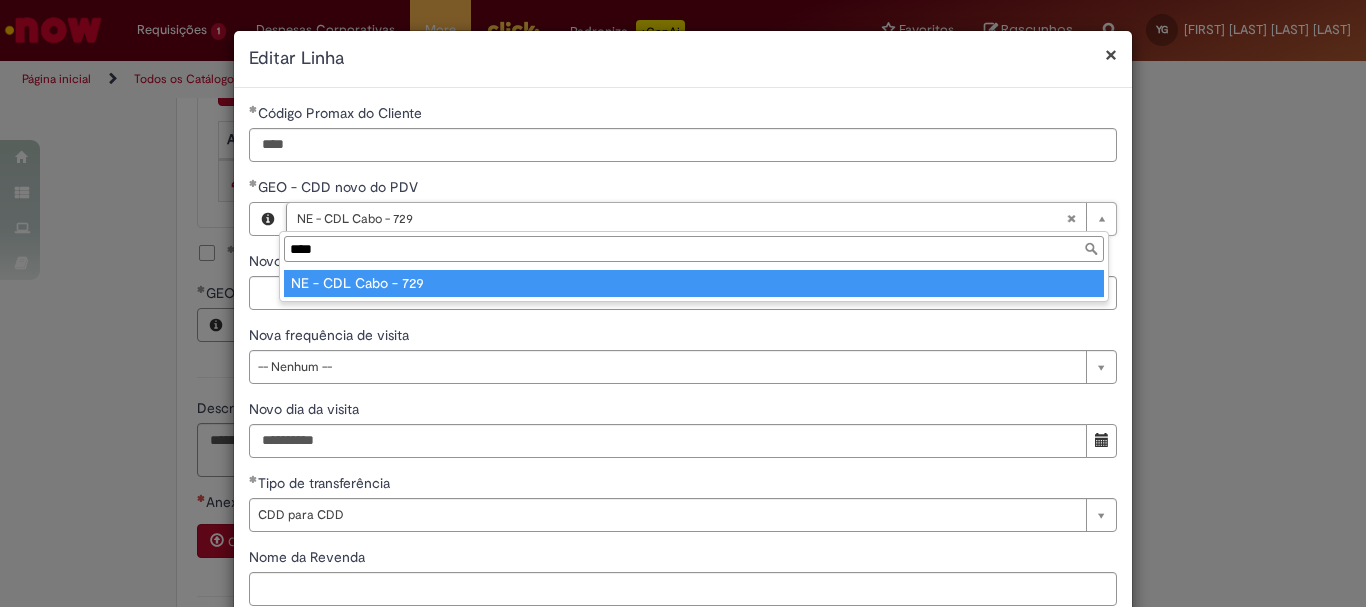 type on "****" 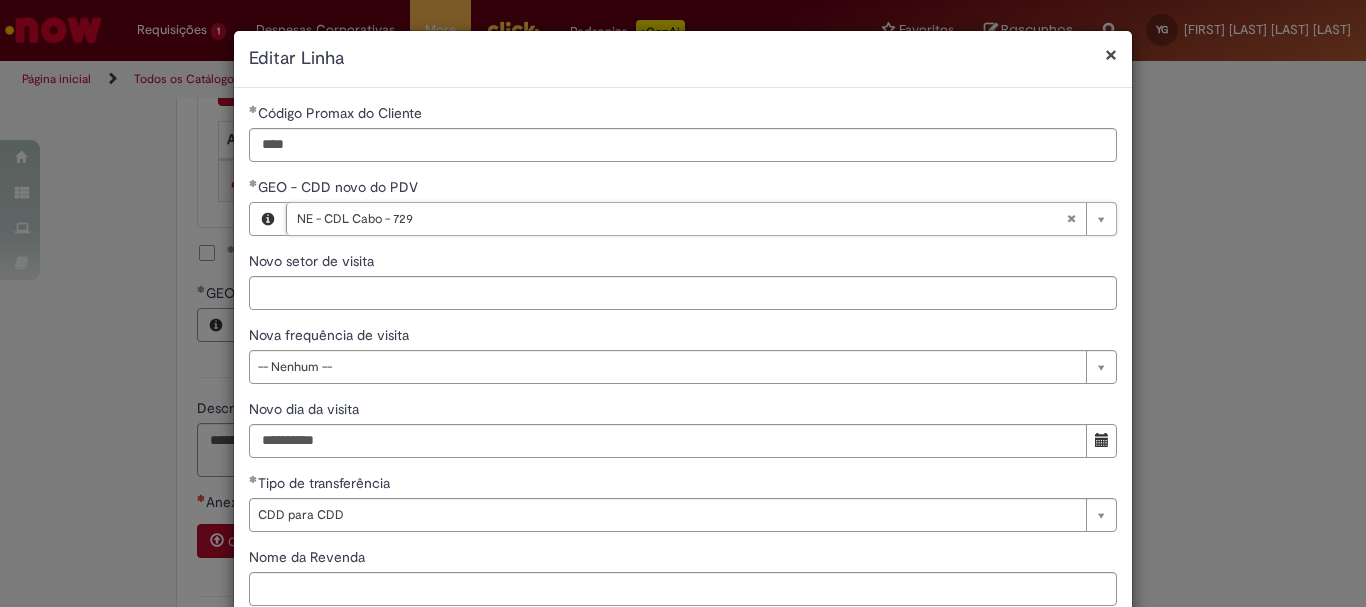 scroll, scrollTop: 0, scrollLeft: 131, axis: horizontal 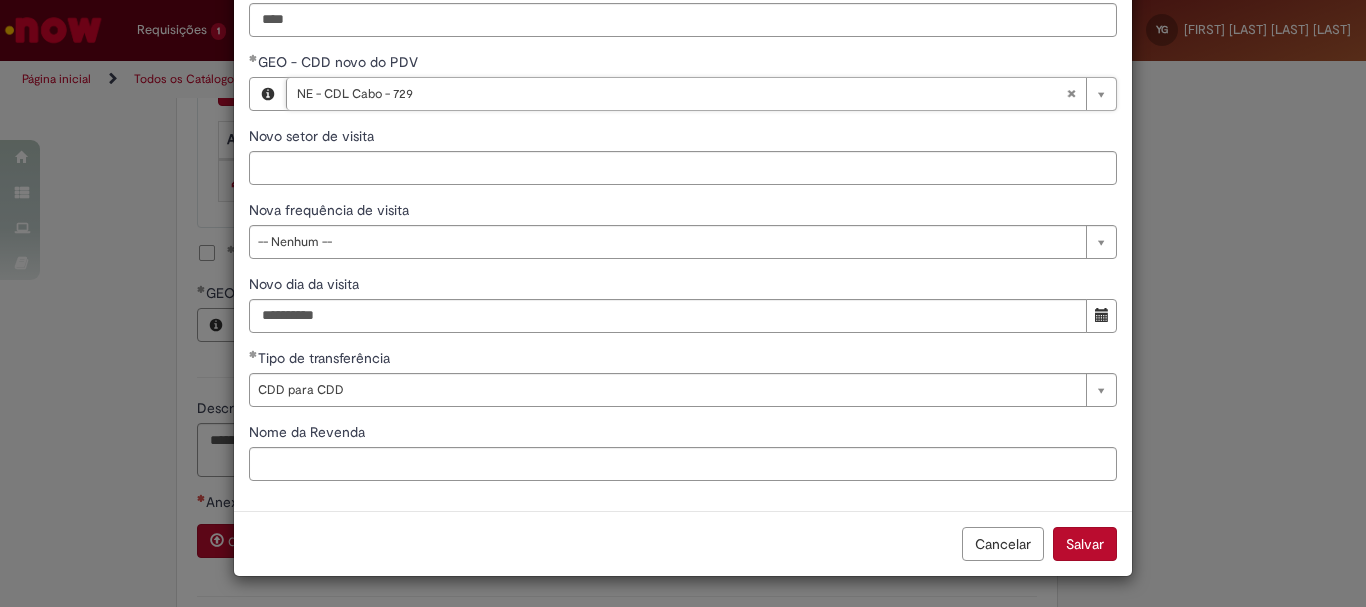 click on "Salvar" at bounding box center (1085, 544) 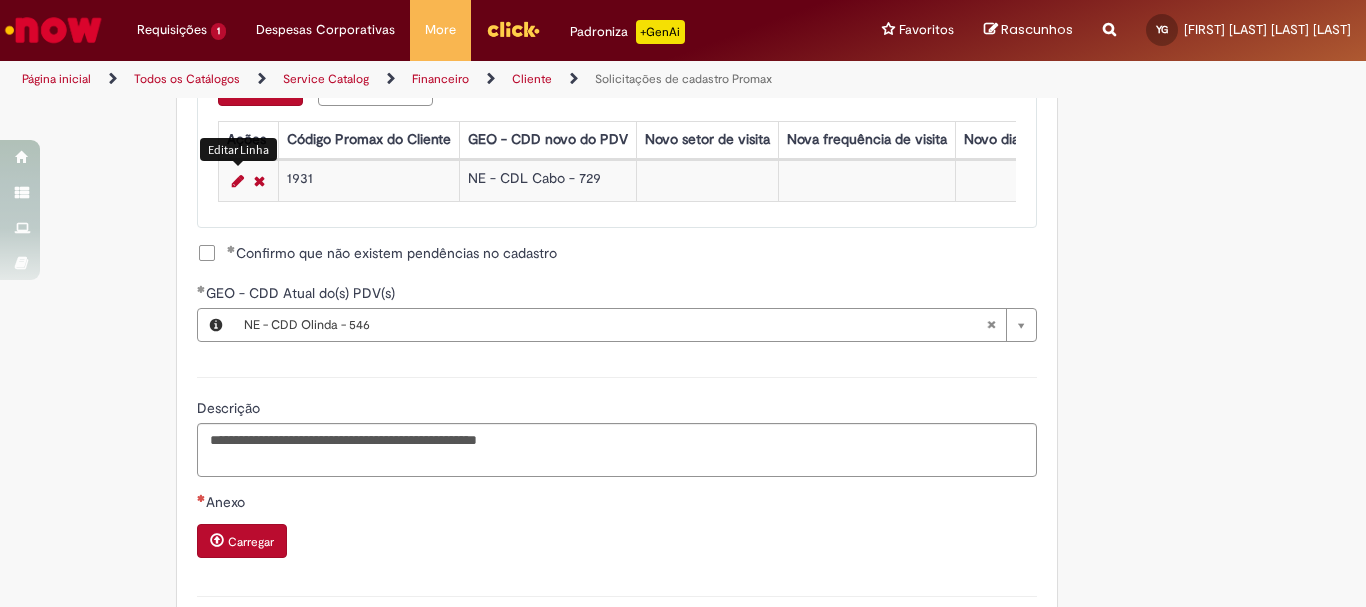 scroll, scrollTop: 1500, scrollLeft: 0, axis: vertical 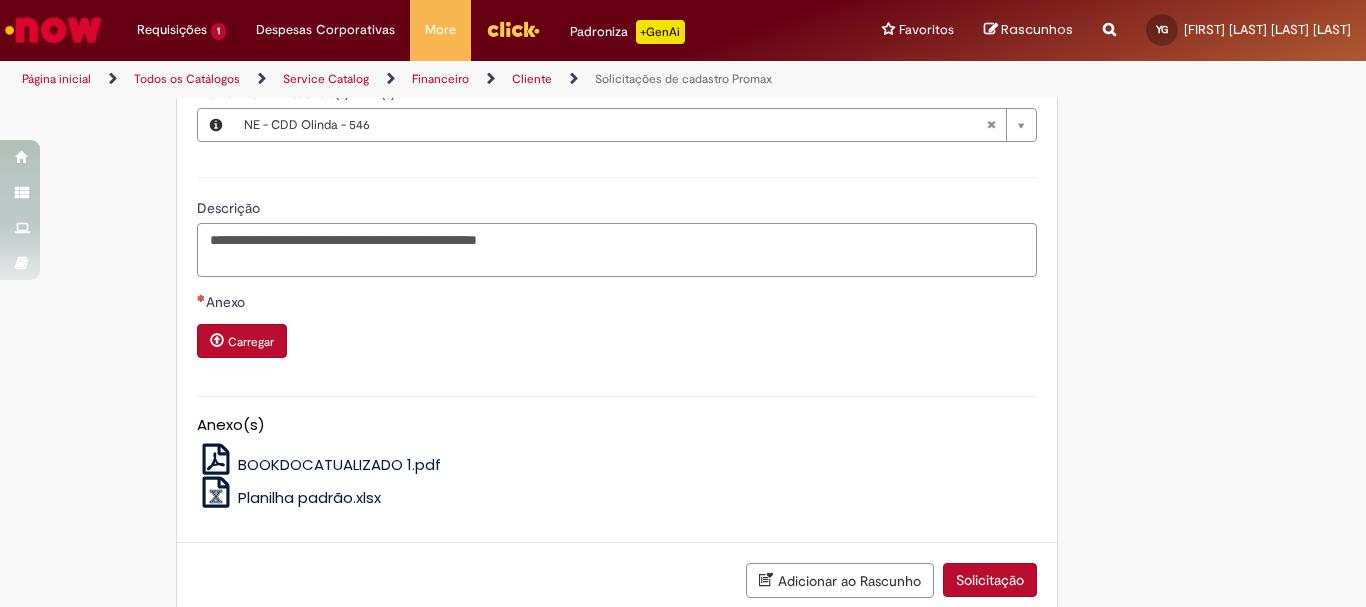 drag, startPoint x: 536, startPoint y: 256, endPoint x: 149, endPoint y: 243, distance: 387.2183 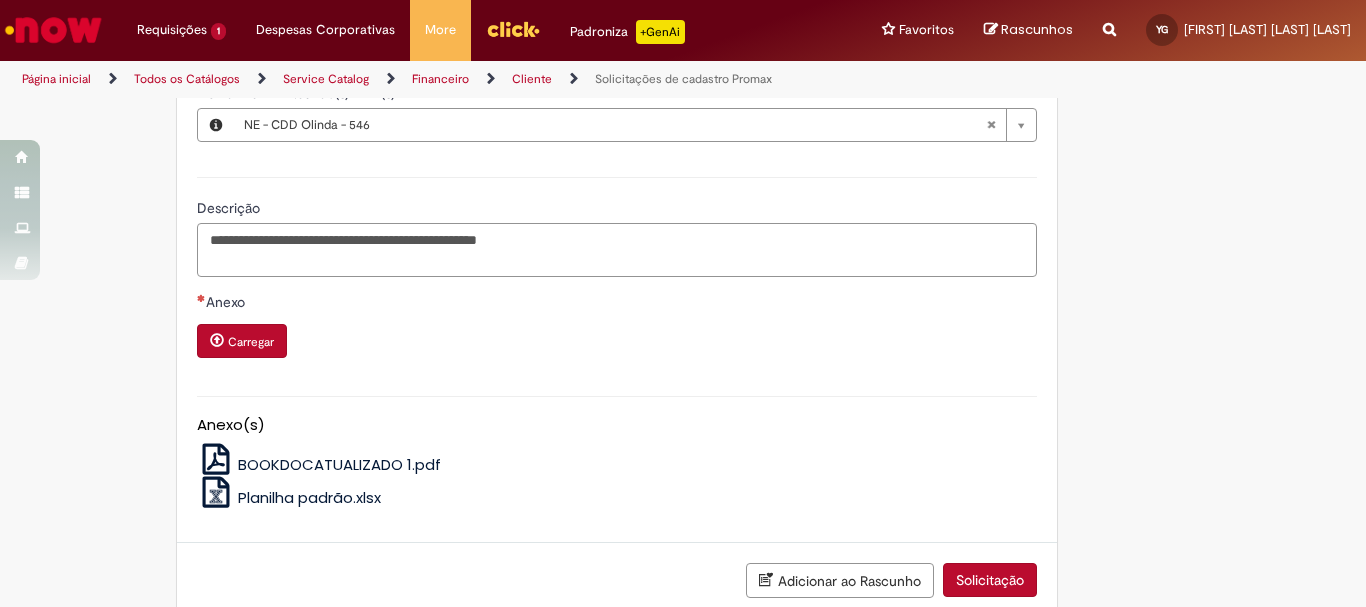 click on "**********" at bounding box center (617, 250) 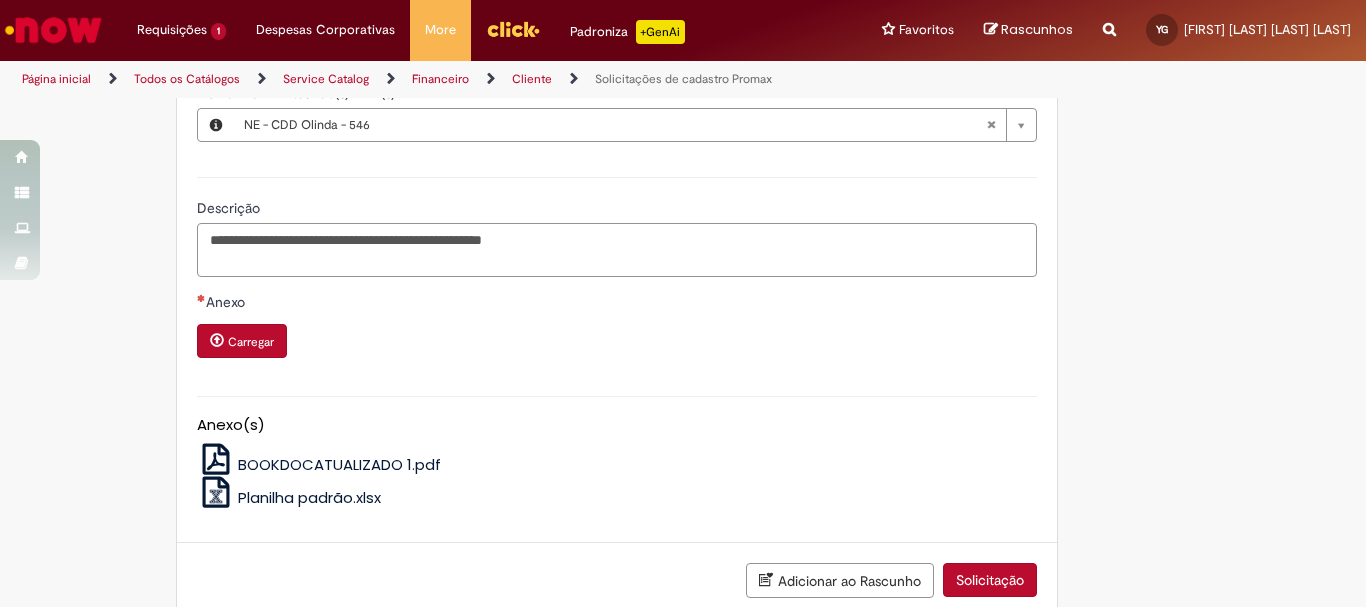 type on "**********" 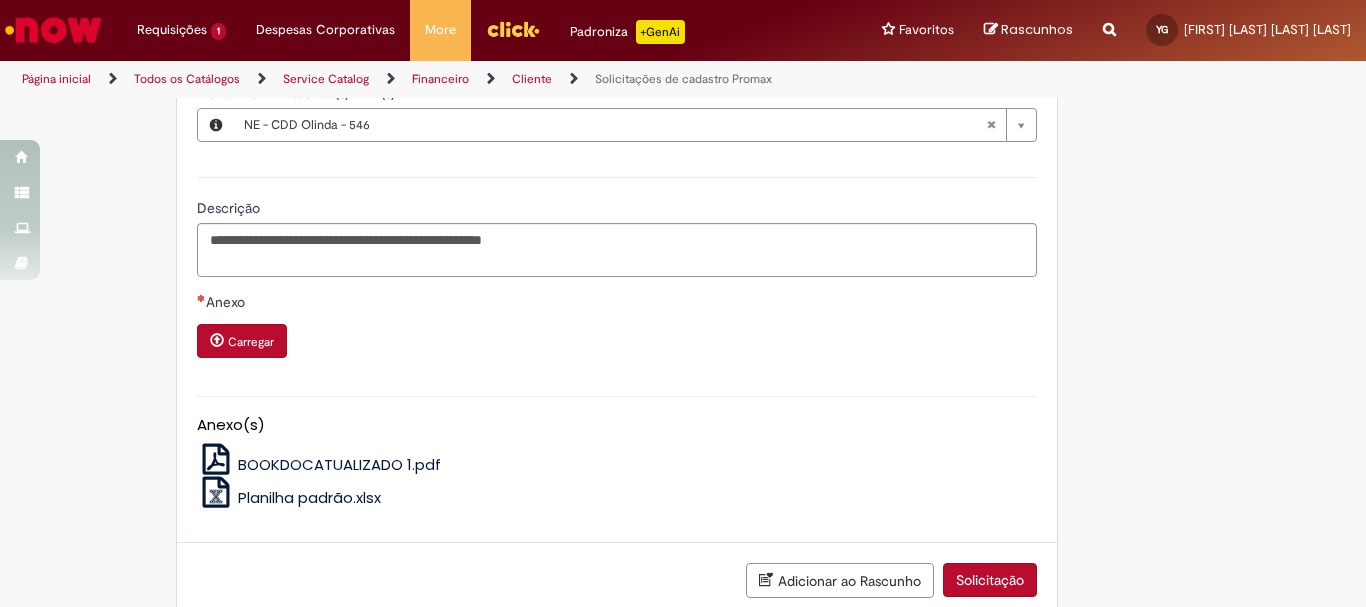 click on "Carregar" at bounding box center [617, 343] 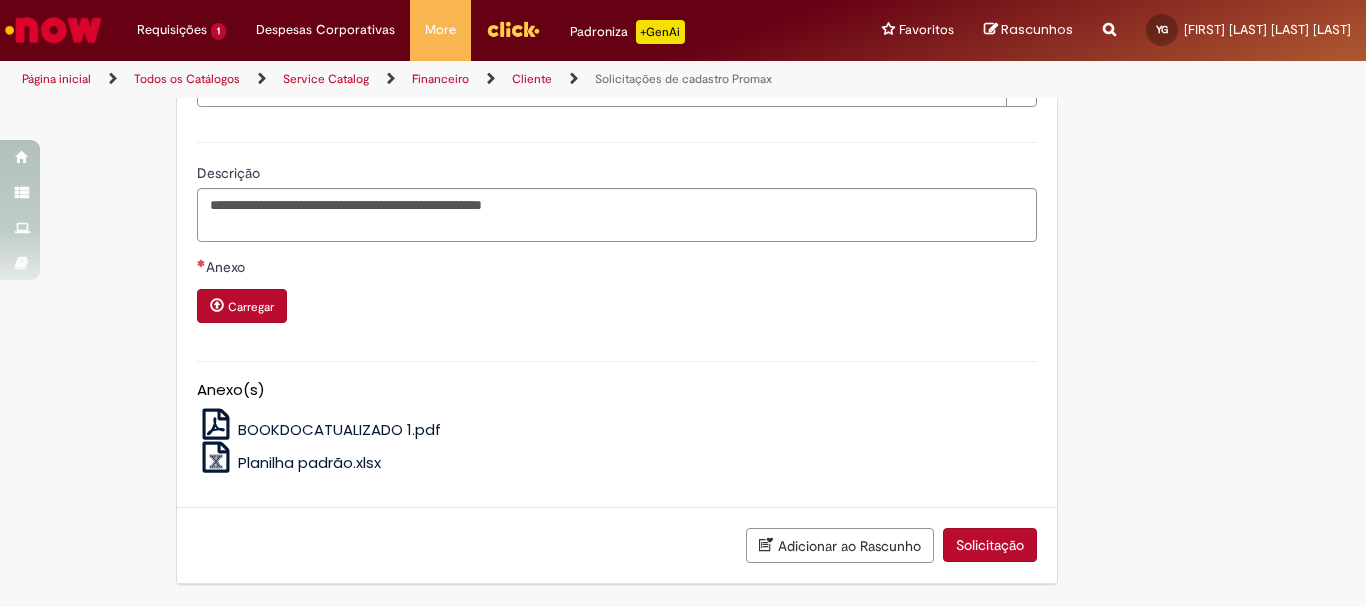click on "Carregar" at bounding box center (251, 307) 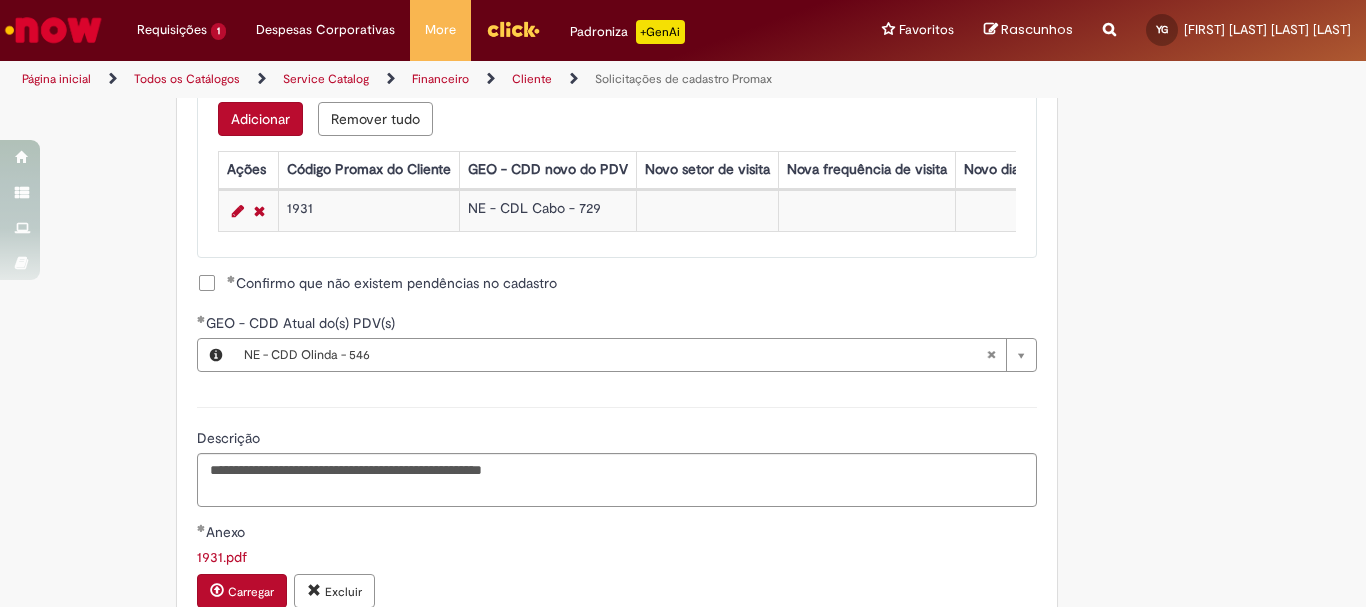 scroll, scrollTop: 1570, scrollLeft: 0, axis: vertical 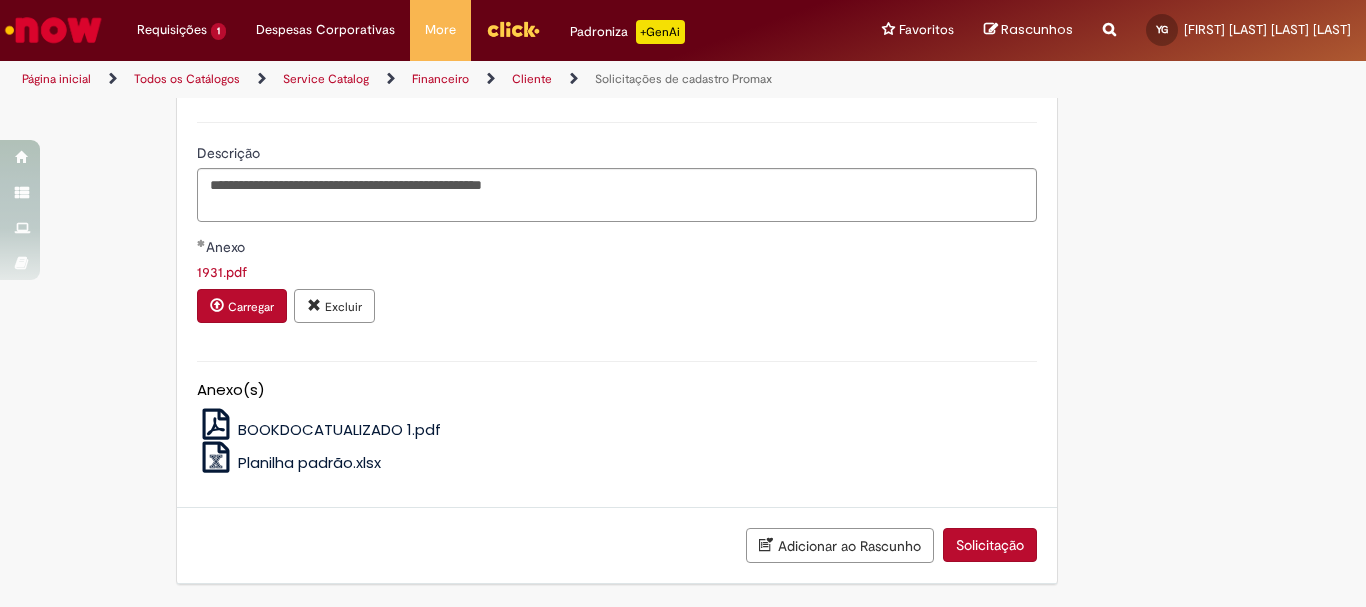 click on "Solicitação" at bounding box center [990, 545] 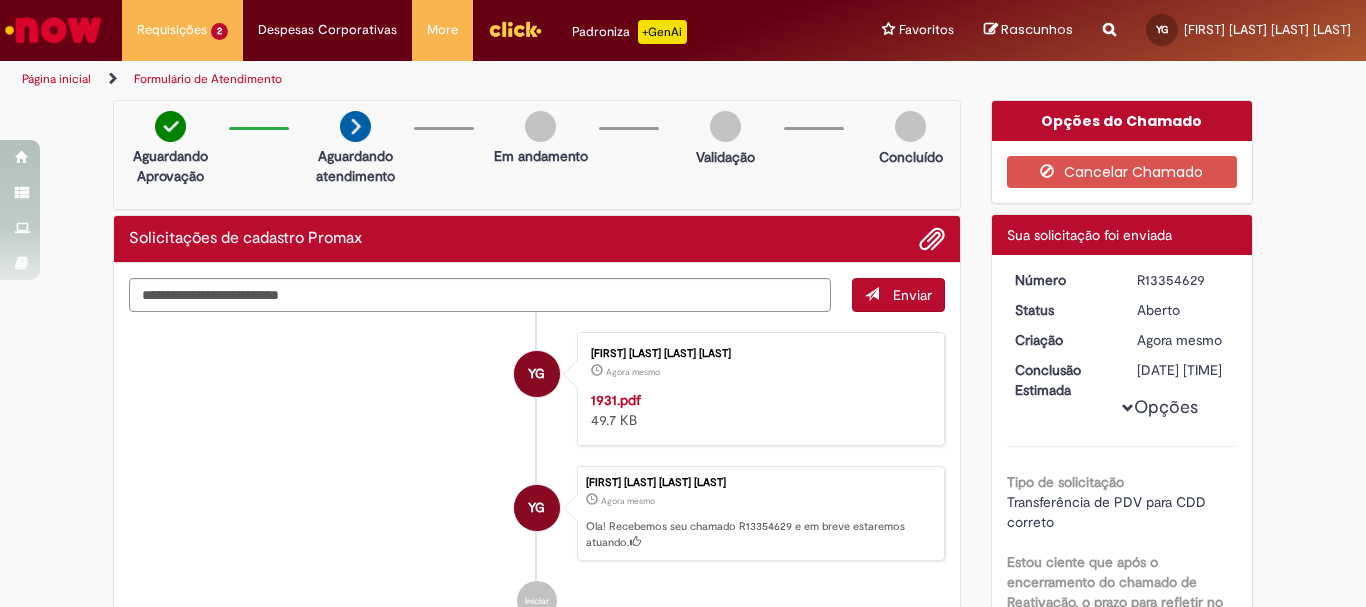 scroll, scrollTop: 100, scrollLeft: 0, axis: vertical 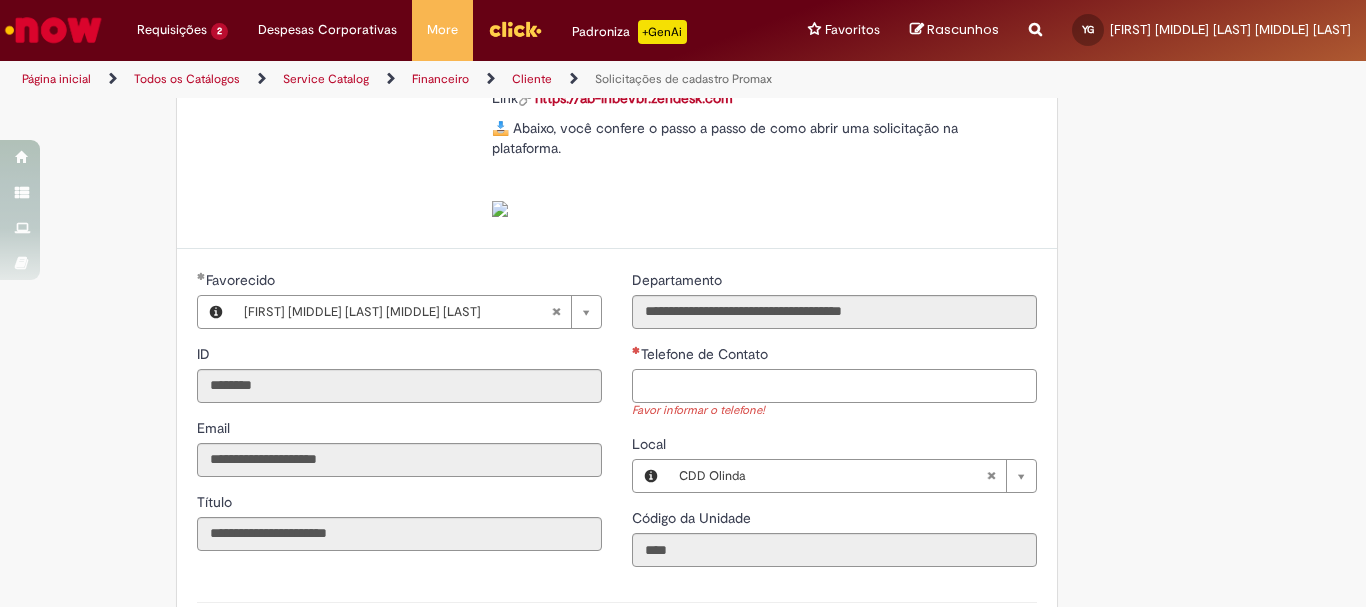 click on "Telefone de Contato" at bounding box center (834, 386) 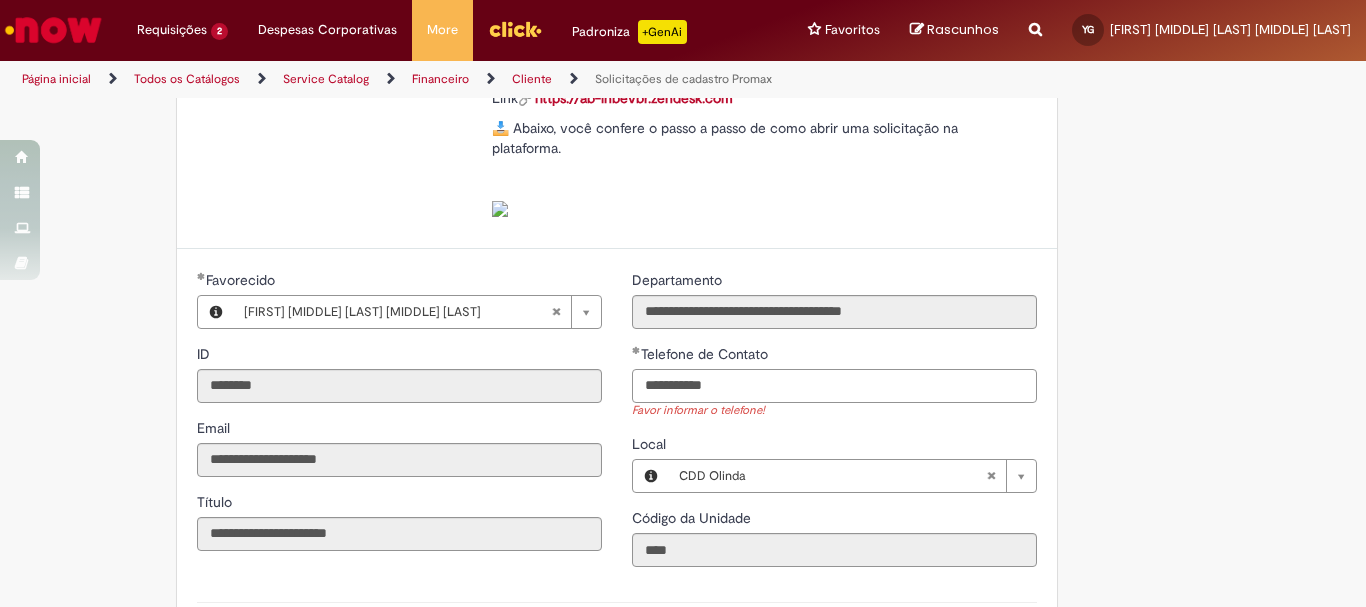 scroll, scrollTop: 500, scrollLeft: 0, axis: vertical 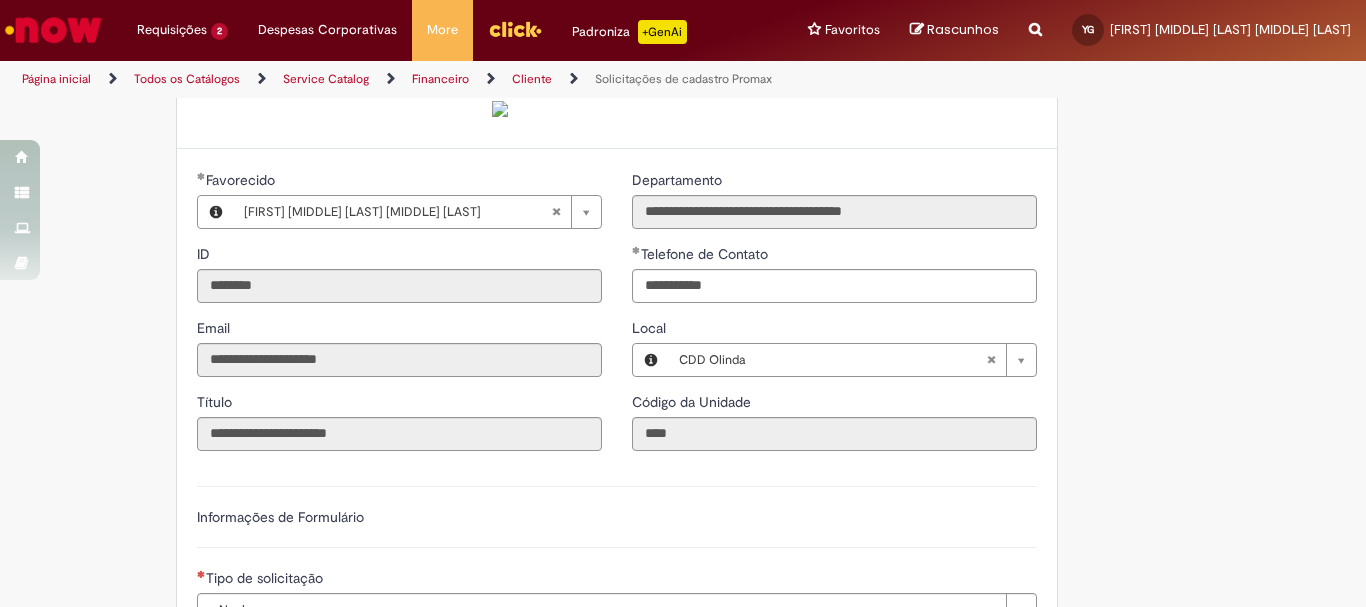 click on "**********" at bounding box center [617, 588] 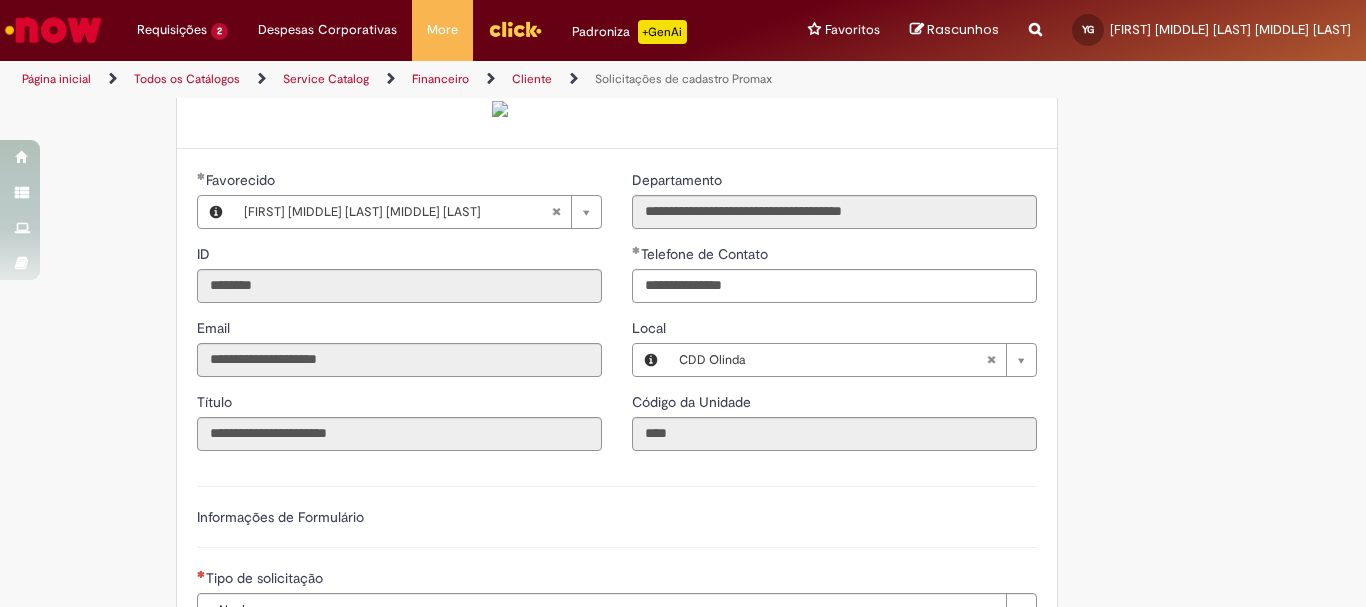 scroll, scrollTop: 700, scrollLeft: 0, axis: vertical 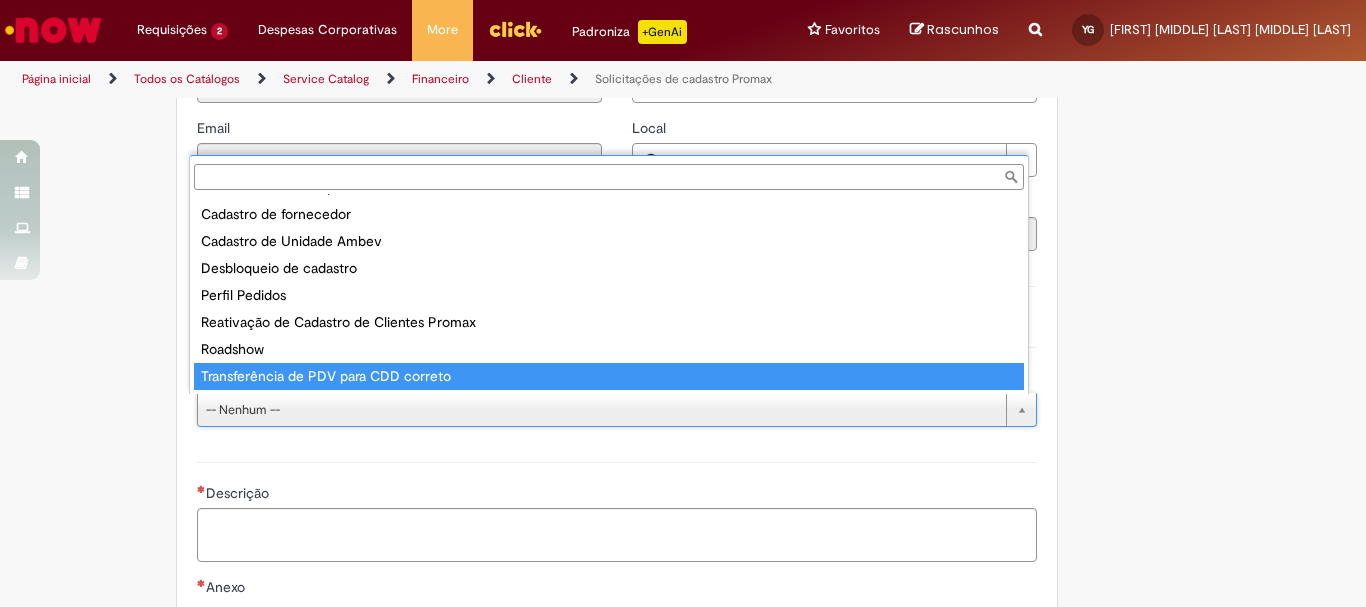 type on "**********" 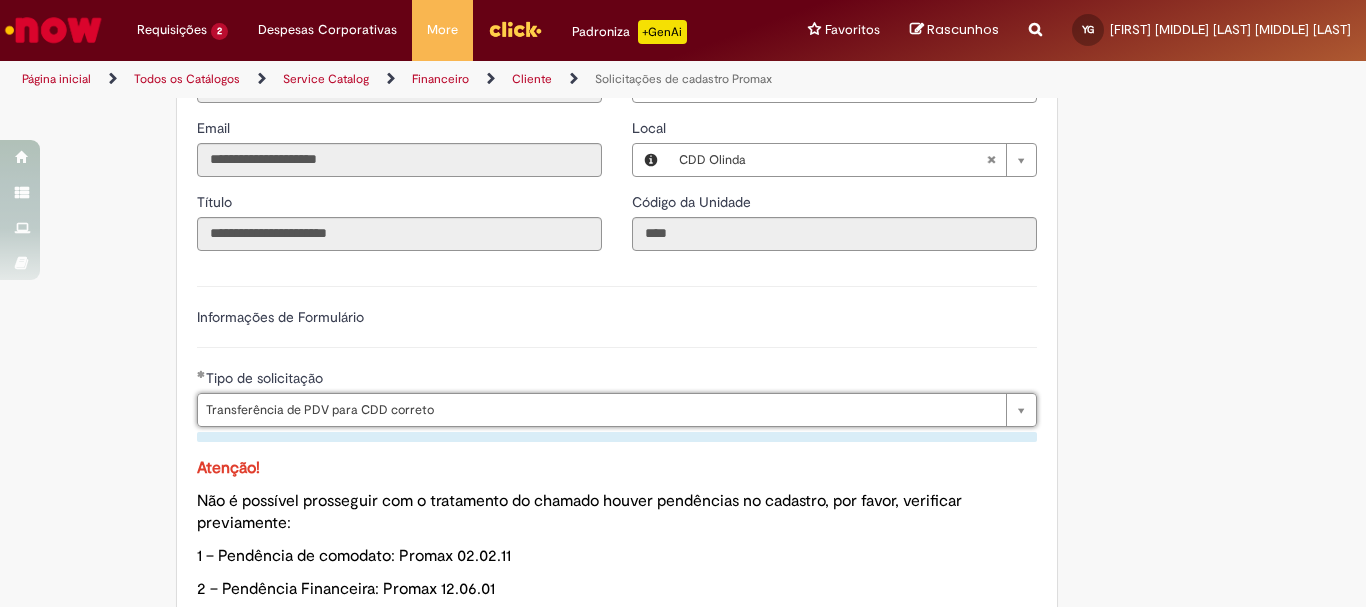 scroll, scrollTop: 1000, scrollLeft: 0, axis: vertical 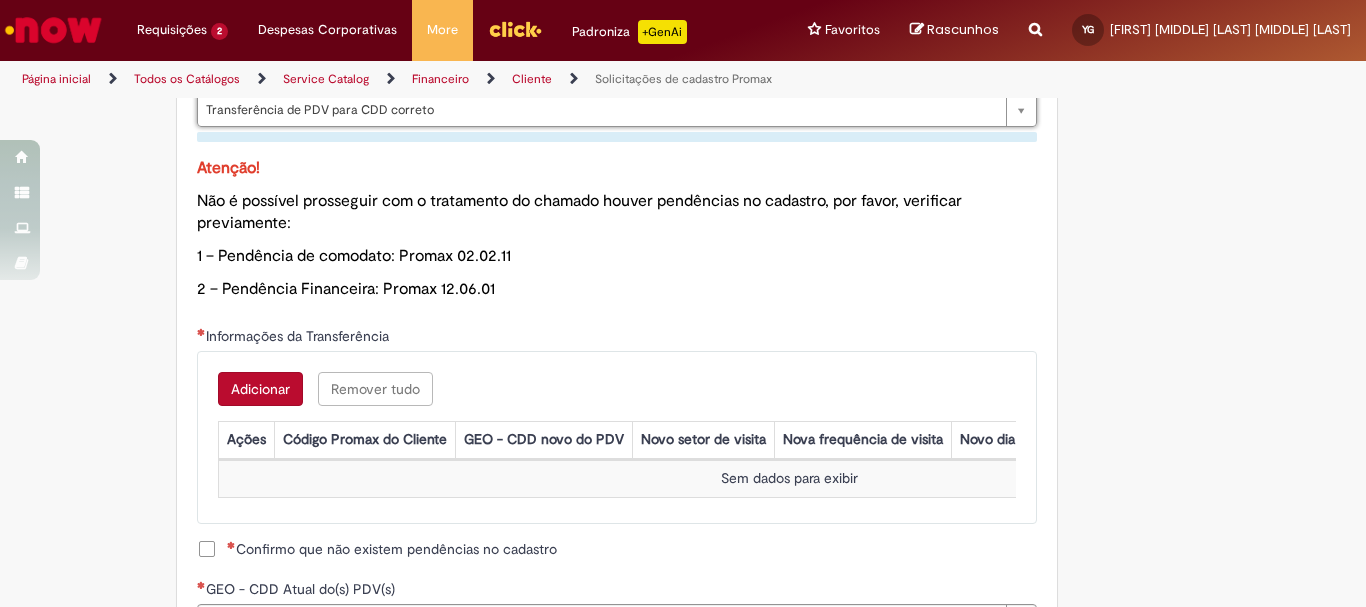 click on "Adicionar" at bounding box center (260, 389) 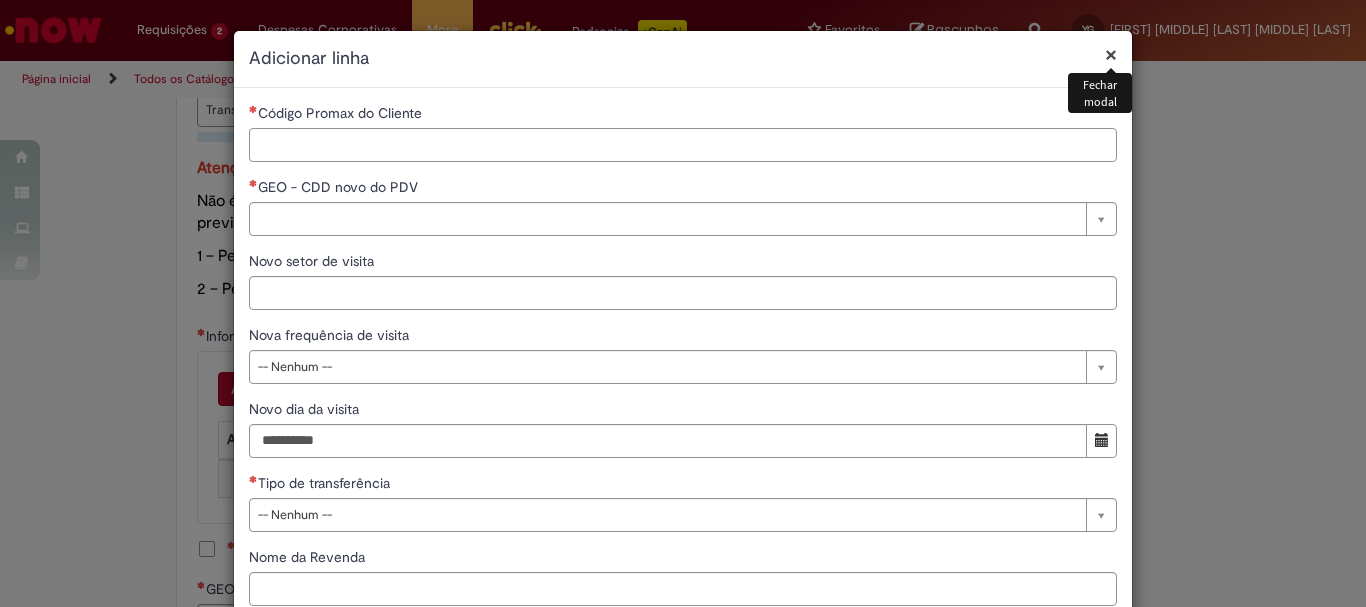 click on "Código Promax do Cliente" at bounding box center [683, 145] 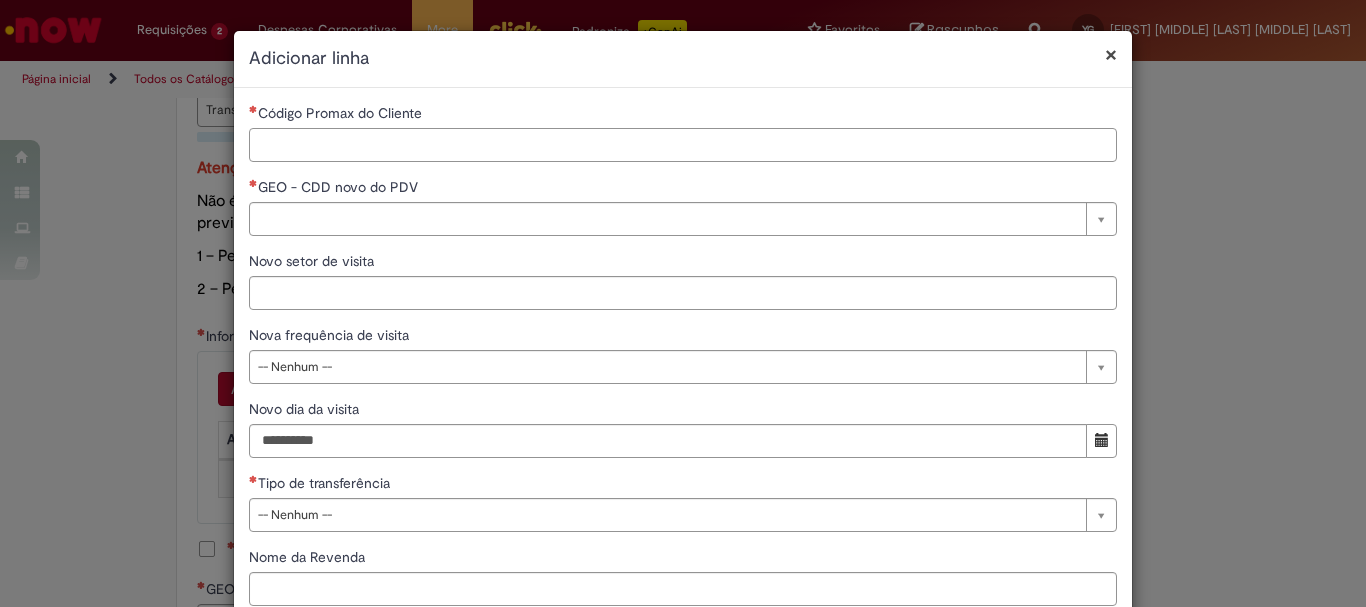 paste on "*****" 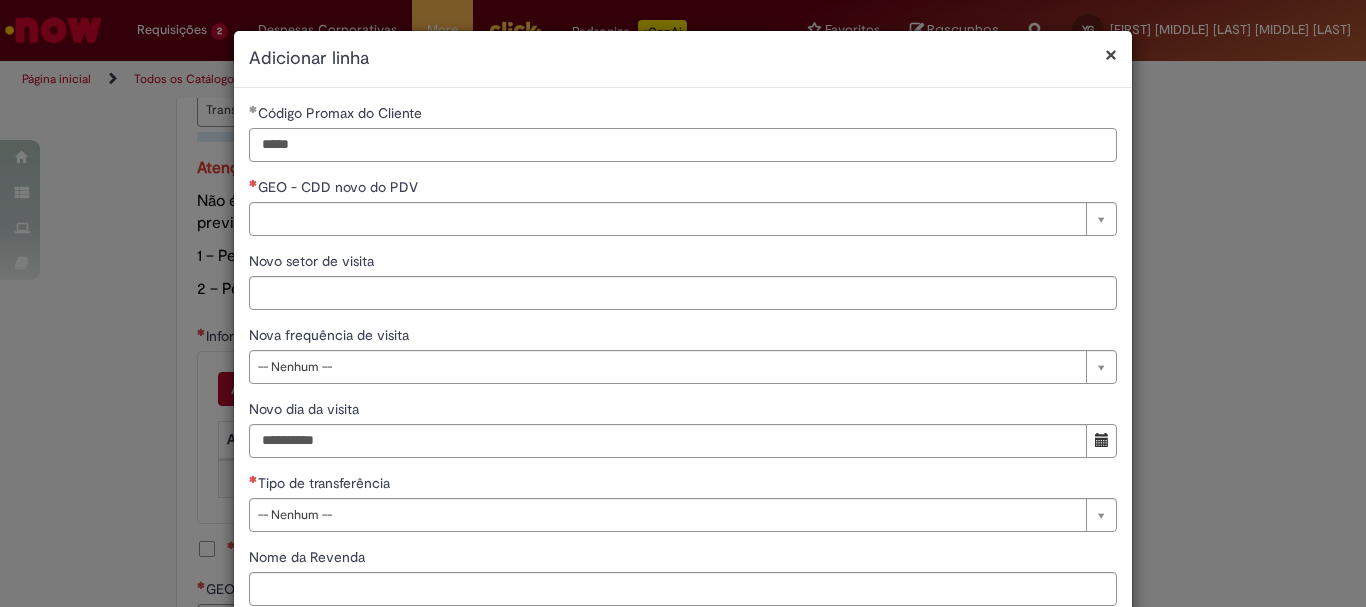 type on "*****" 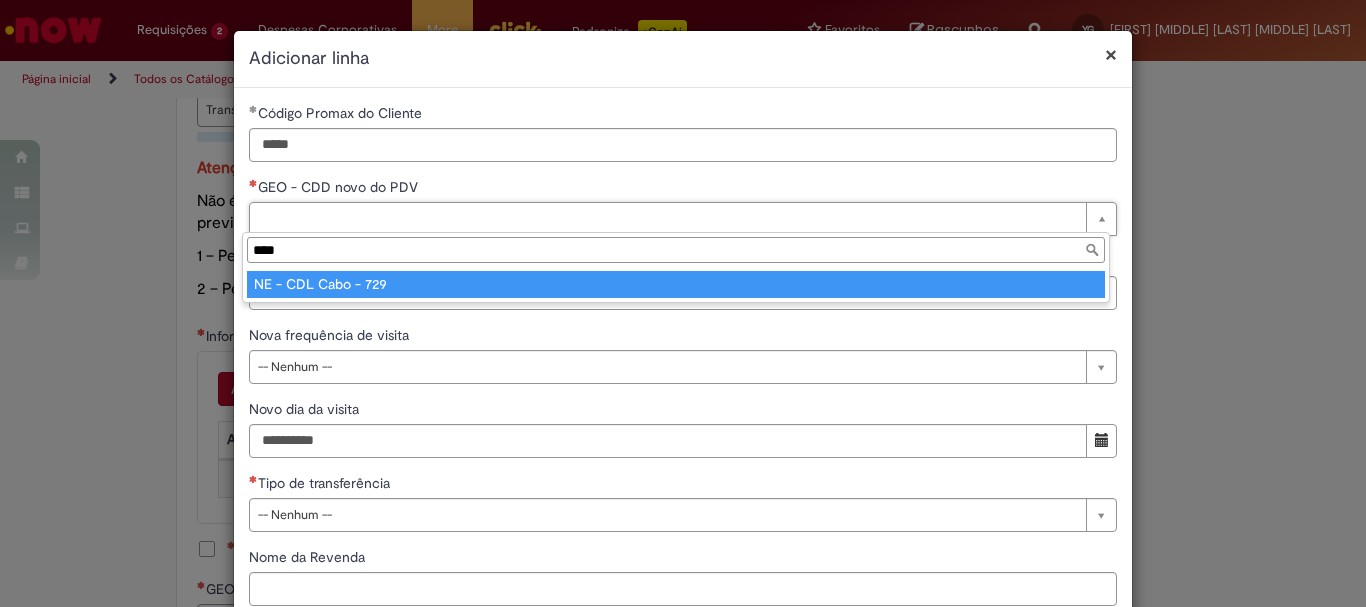 type on "****" 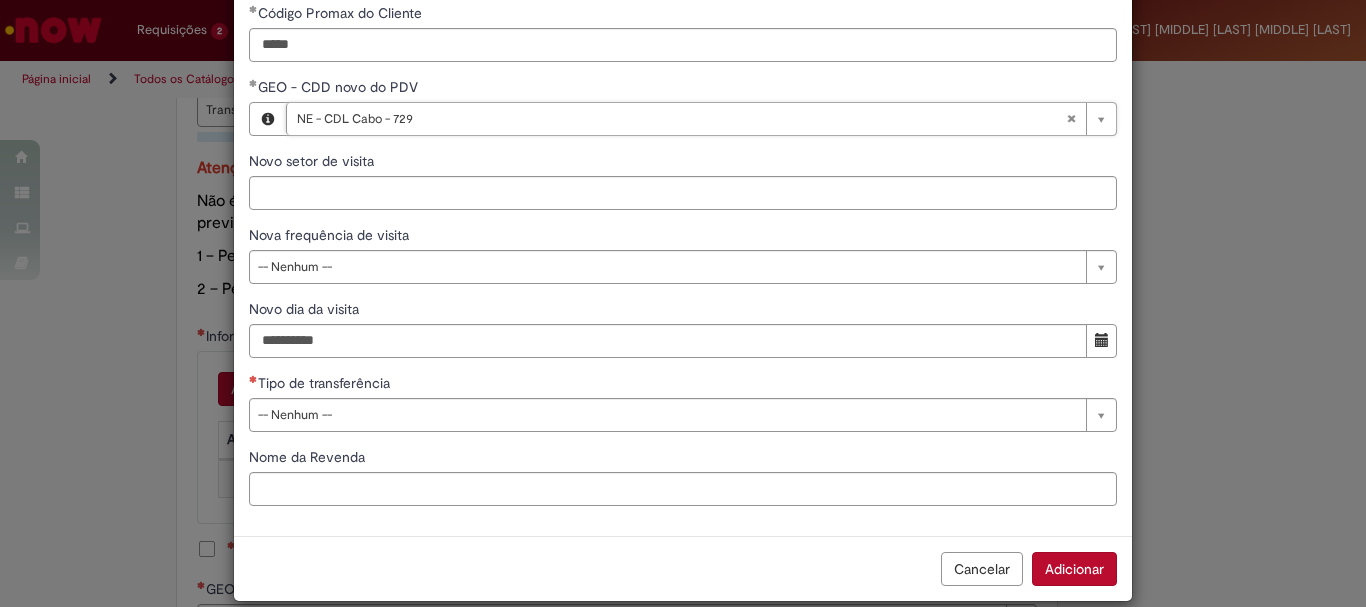 scroll, scrollTop: 125, scrollLeft: 0, axis: vertical 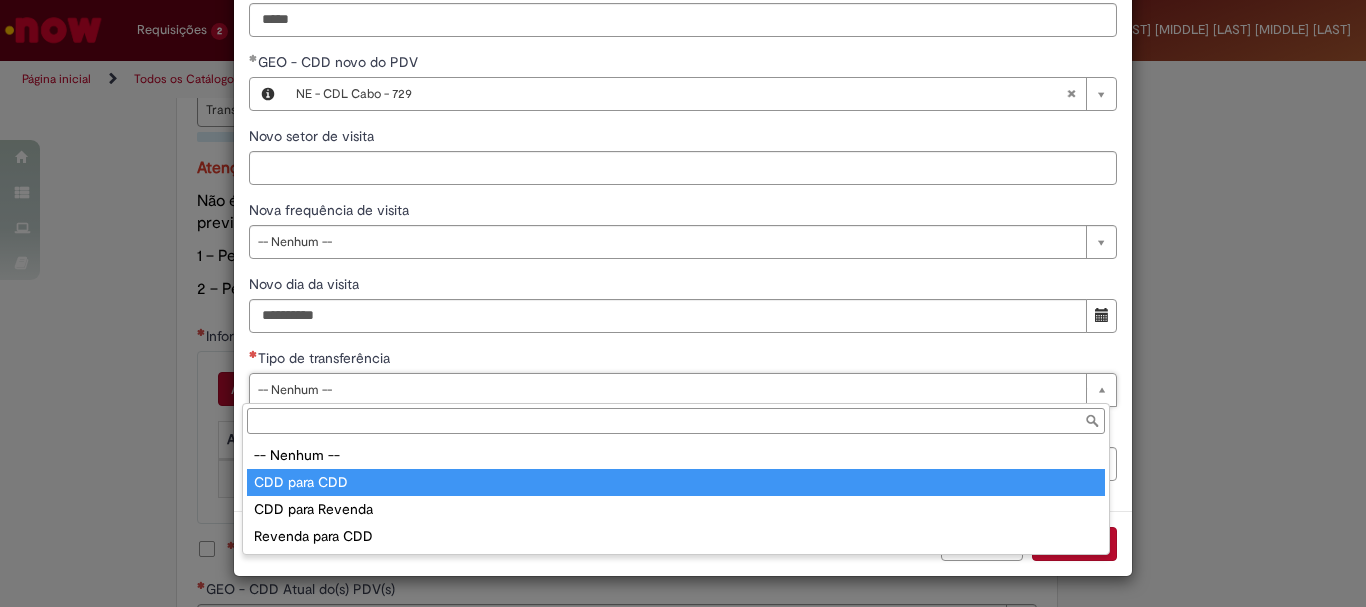 type on "**********" 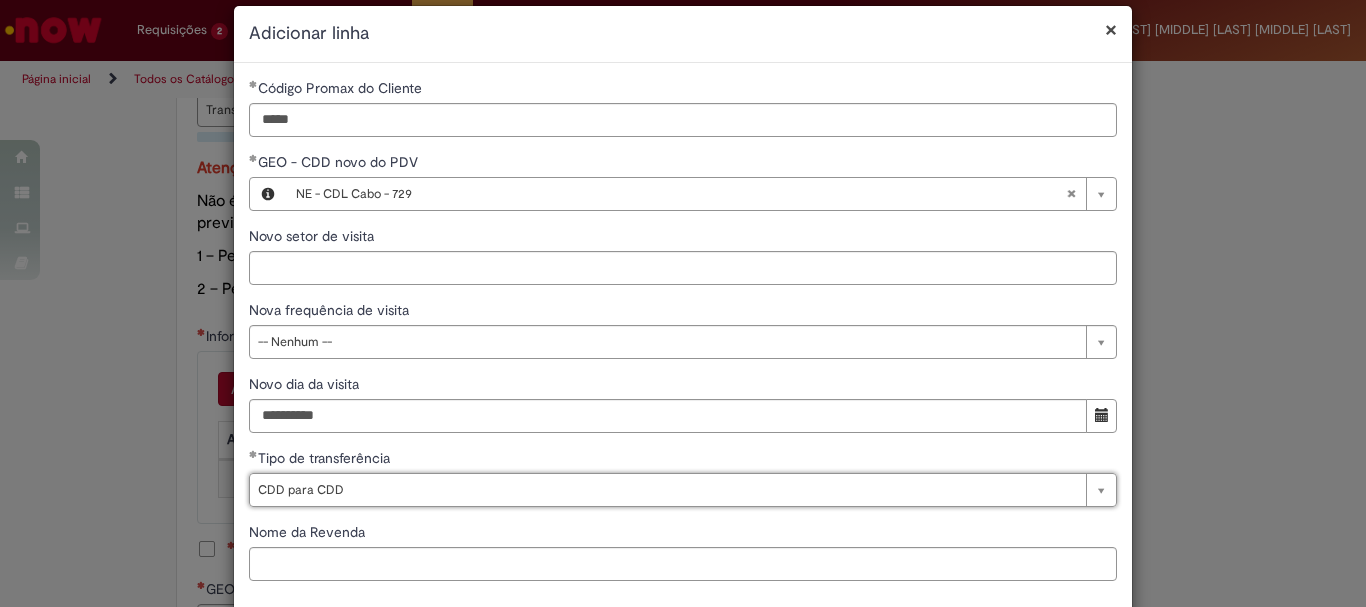scroll, scrollTop: 125, scrollLeft: 0, axis: vertical 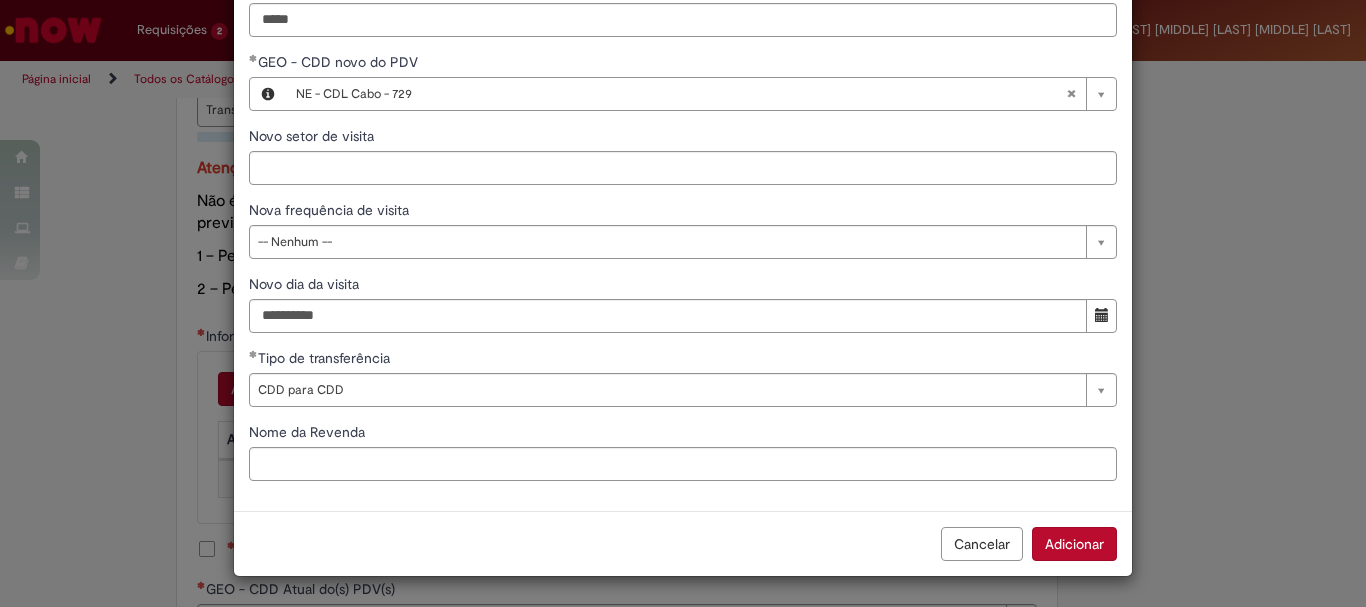 click on "Adicionar" at bounding box center [1074, 544] 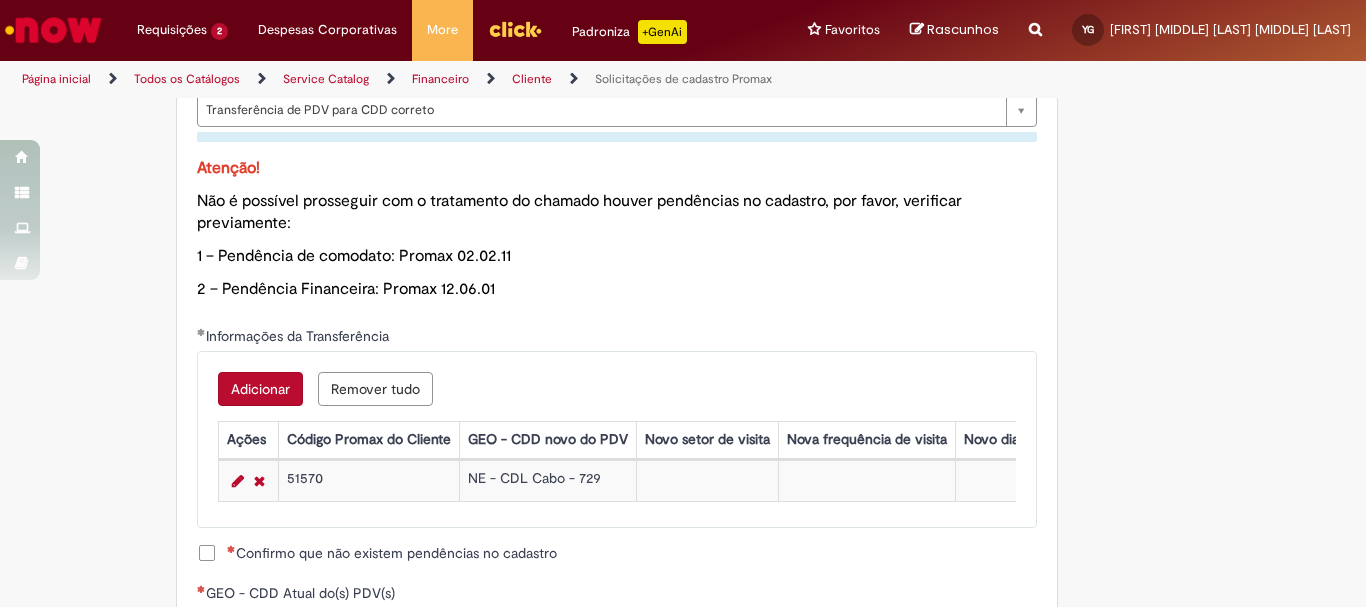 scroll, scrollTop: 1200, scrollLeft: 0, axis: vertical 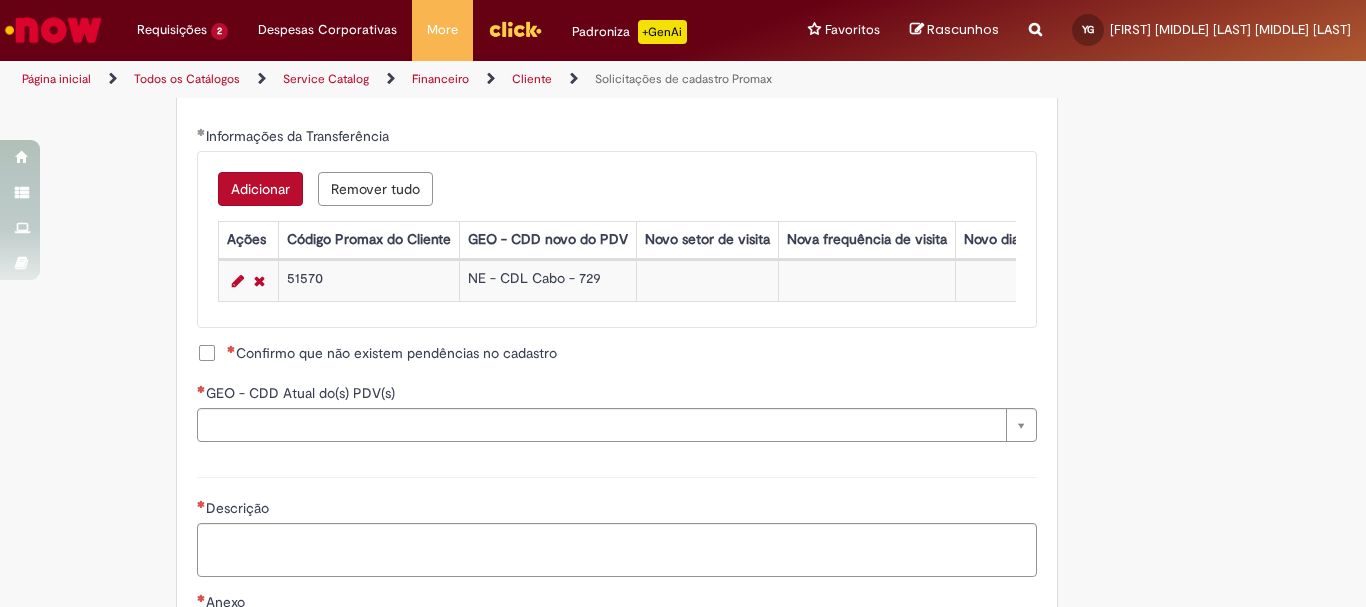 click on "Confirmo que não existem pendências no cadastro" at bounding box center [392, 353] 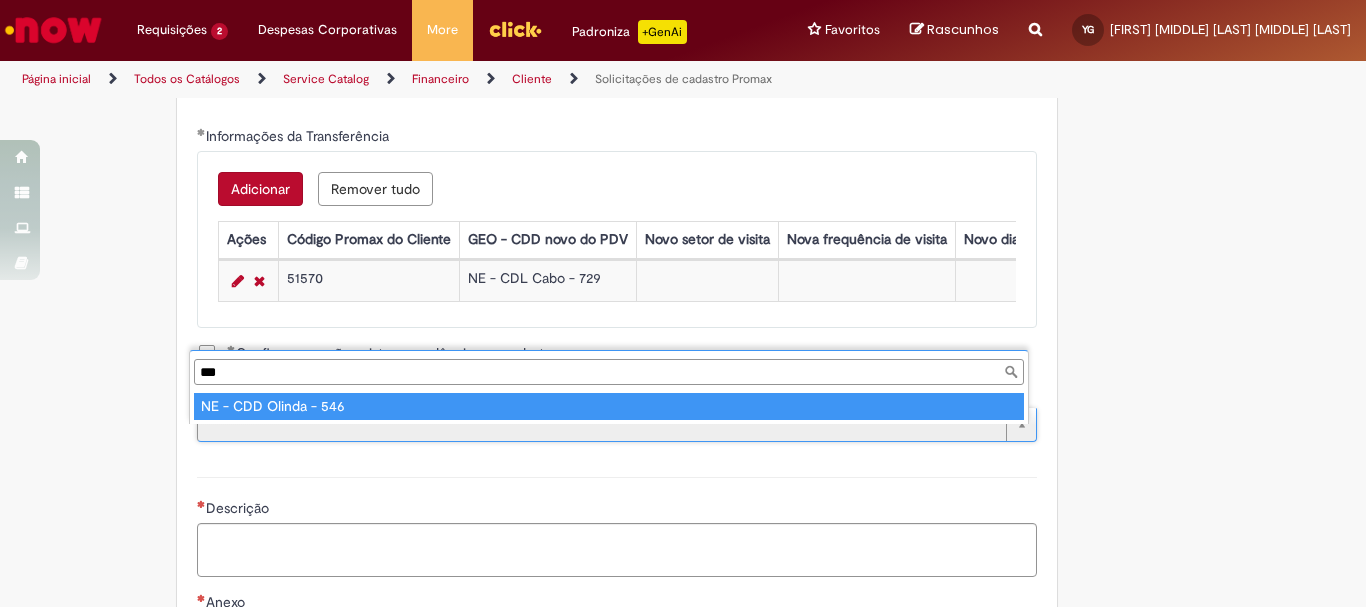 type on "***" 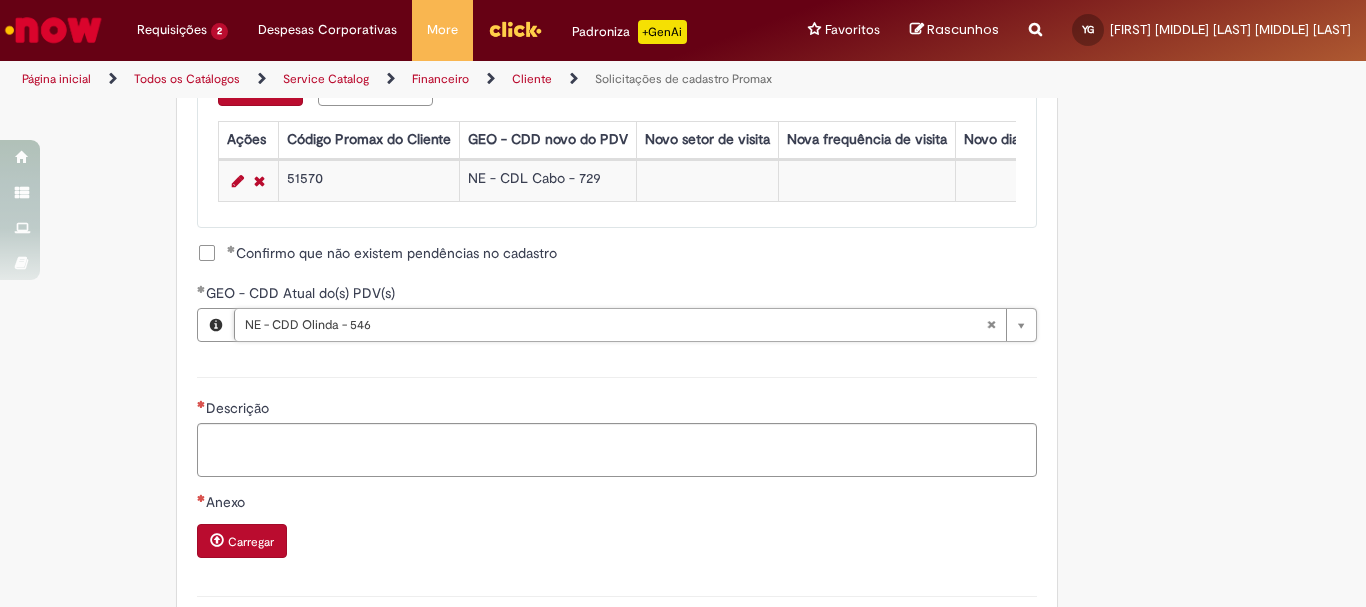 scroll, scrollTop: 1400, scrollLeft: 0, axis: vertical 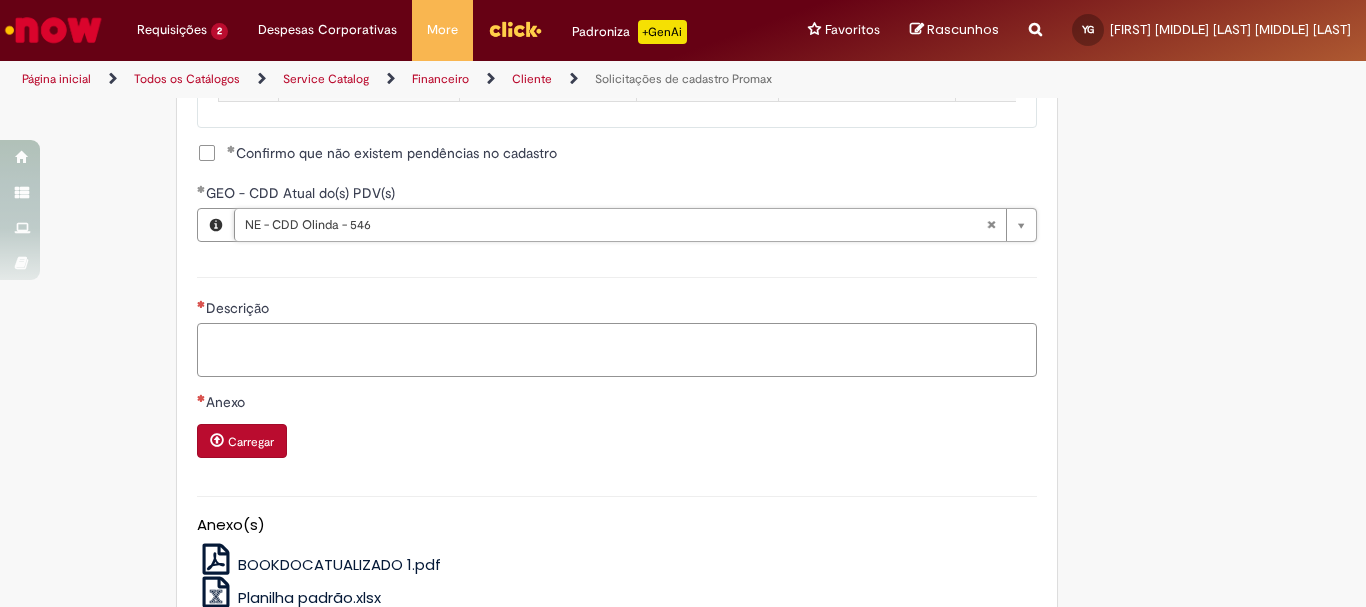 click on "Descrição" at bounding box center (617, 350) 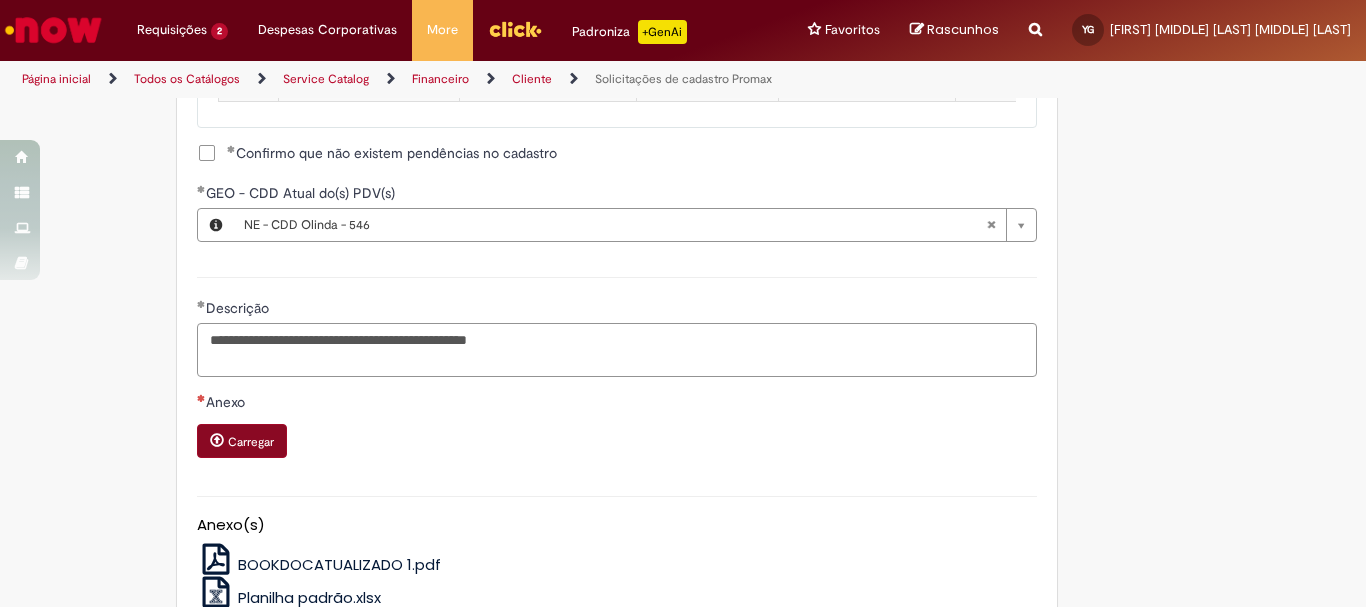 type on "**********" 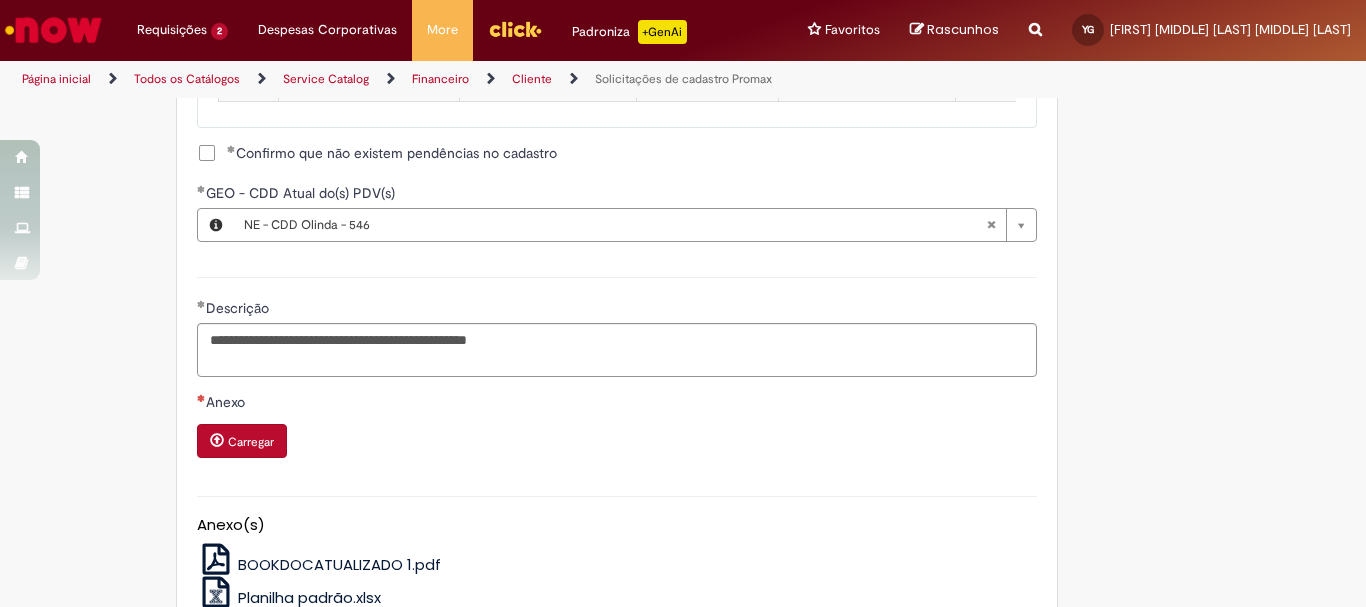 click on "Carregar" at bounding box center (242, 441) 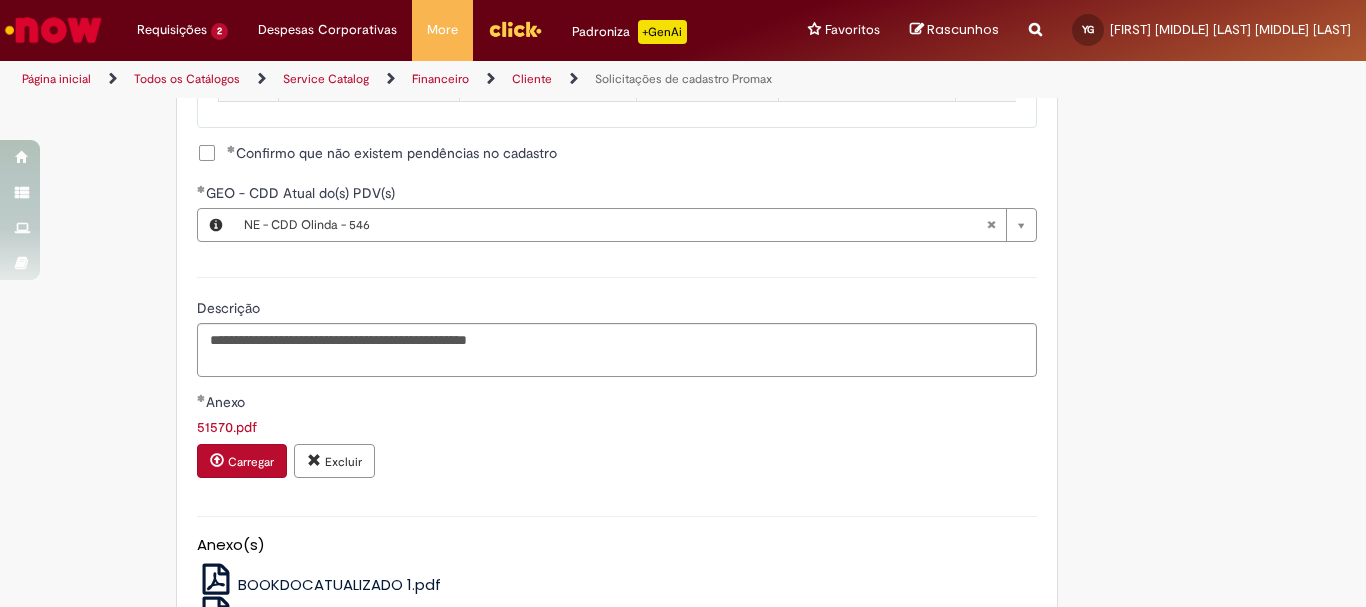 scroll, scrollTop: 1570, scrollLeft: 0, axis: vertical 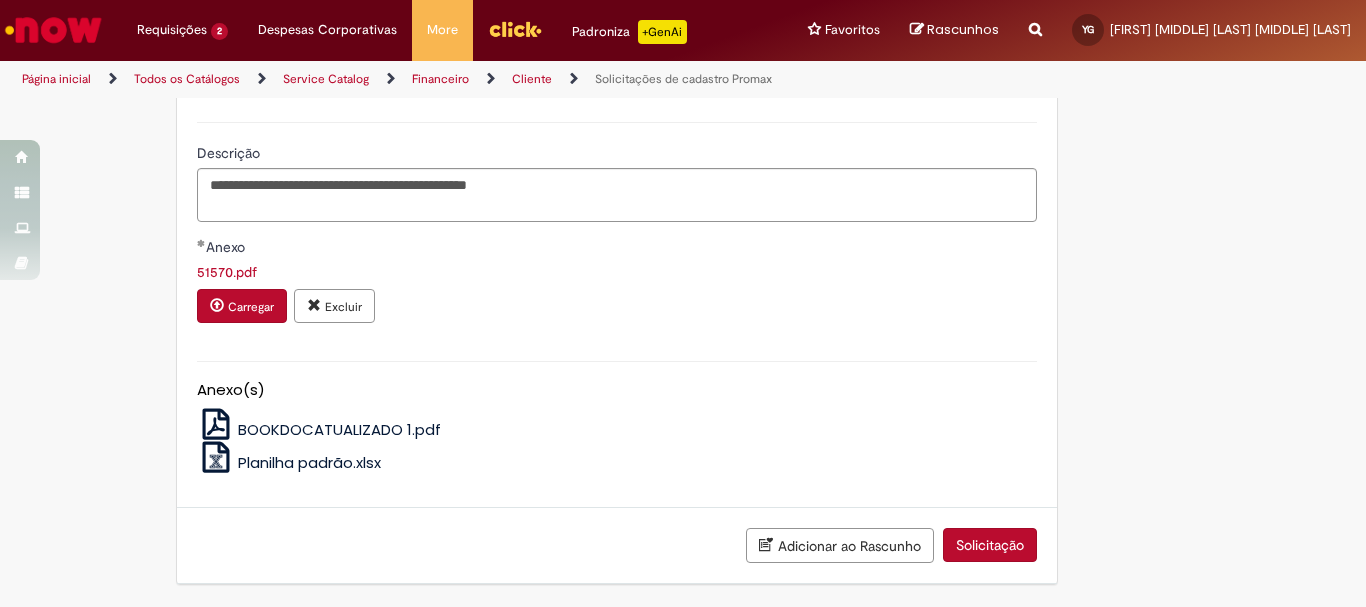 click on "Solicitação" at bounding box center [990, 545] 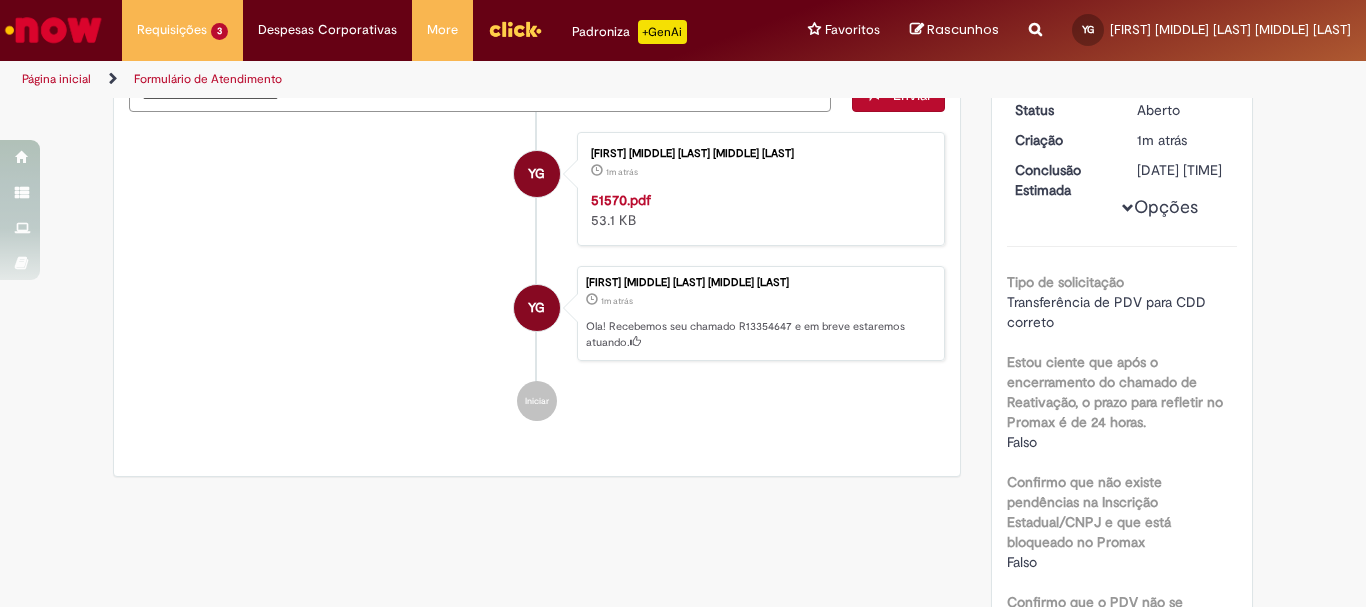 scroll, scrollTop: 0, scrollLeft: 0, axis: both 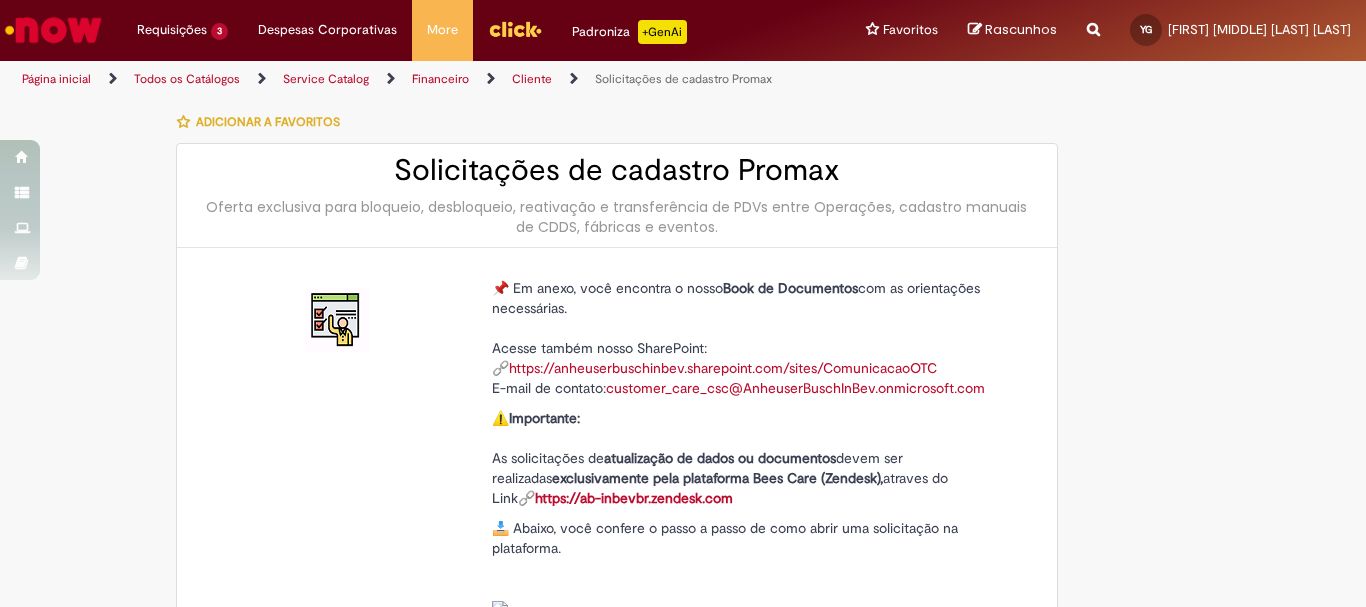 type on "********" 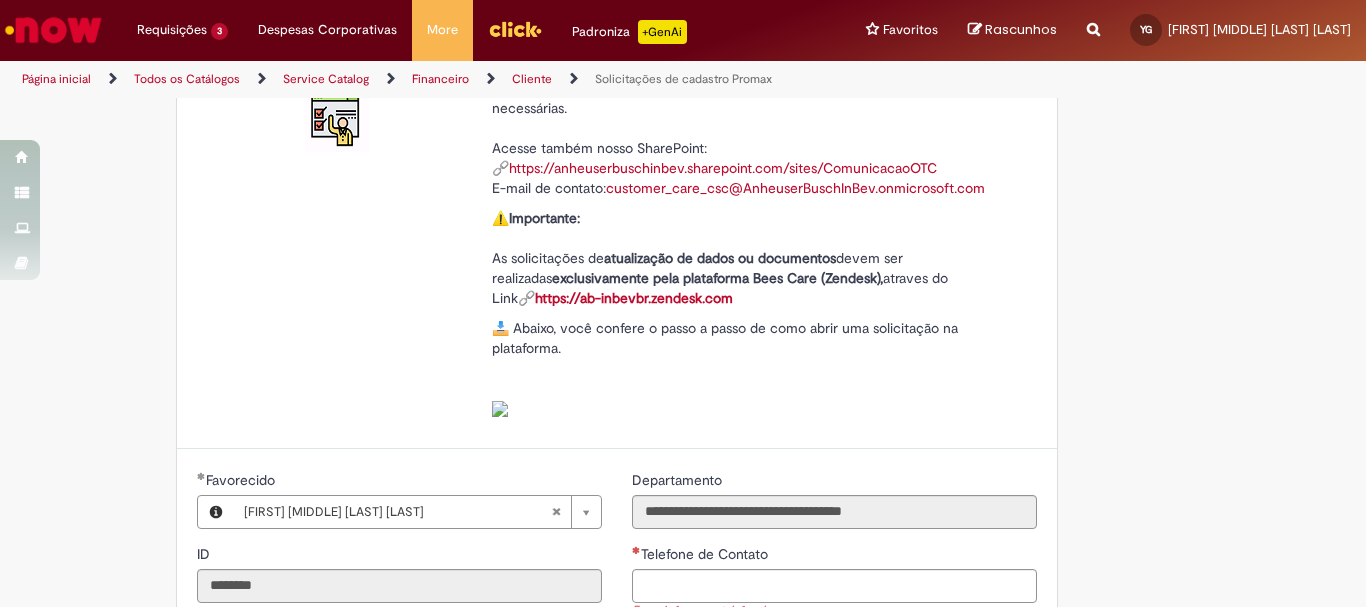 scroll, scrollTop: 400, scrollLeft: 0, axis: vertical 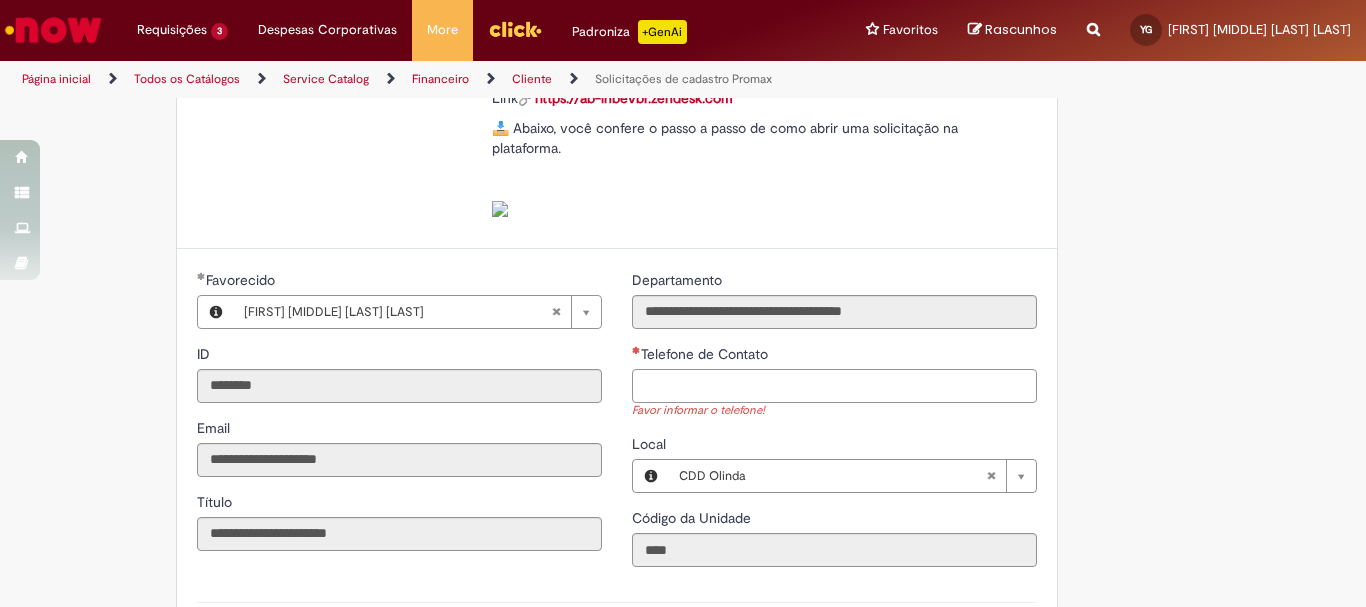 click on "Telefone de Contato" at bounding box center [834, 386] 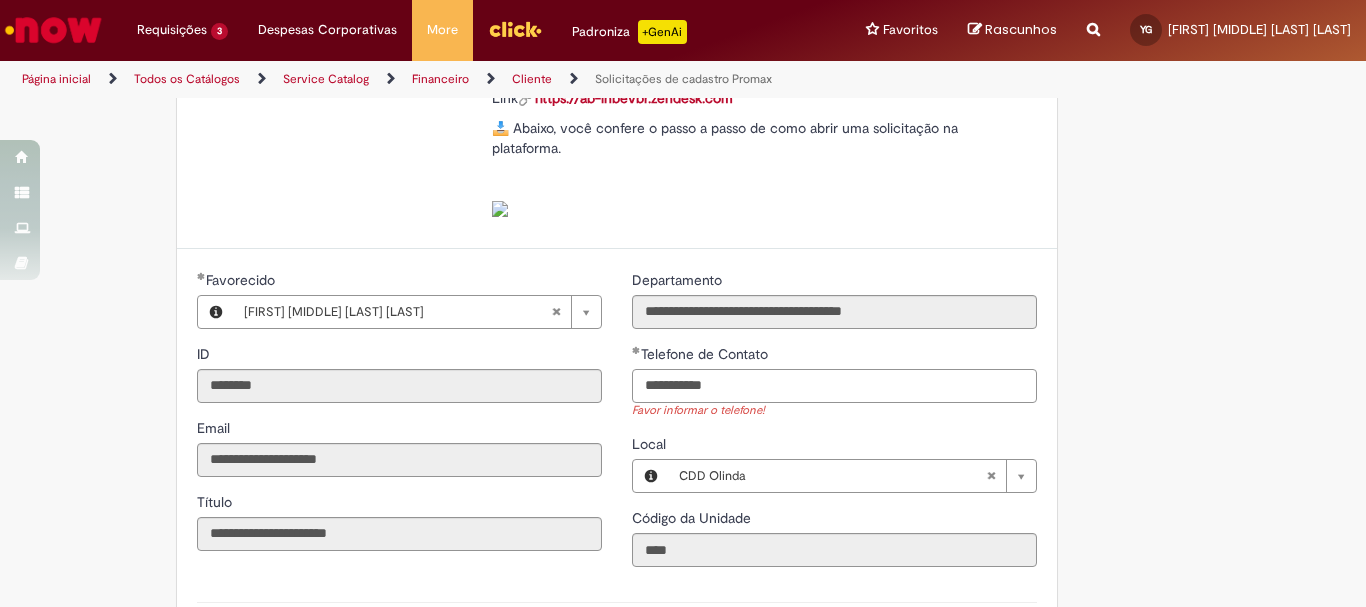 scroll, scrollTop: 700, scrollLeft: 0, axis: vertical 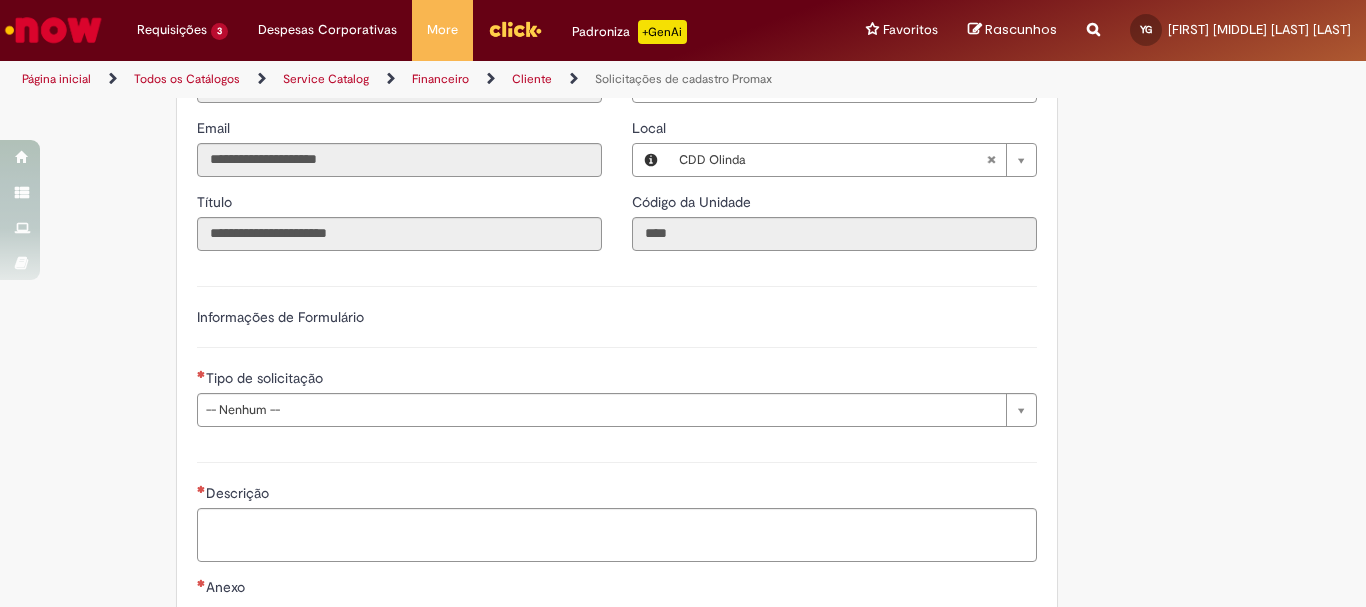 click on "Tipo de solicitação" at bounding box center [617, 380] 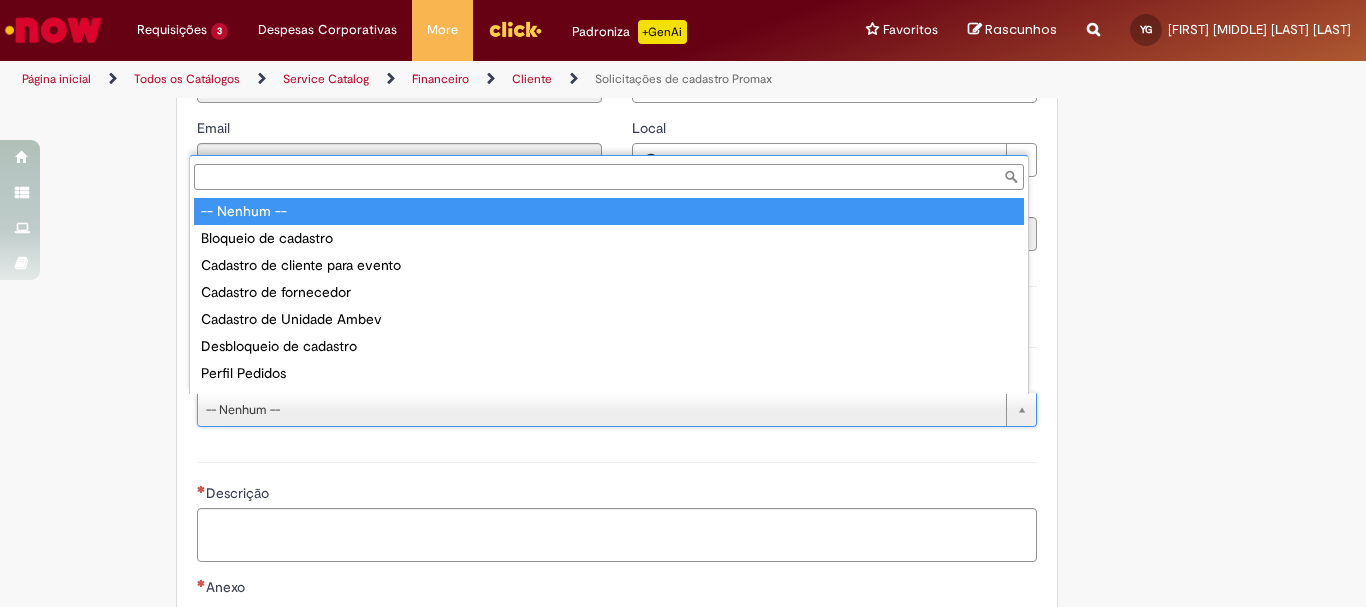 scroll, scrollTop: 78, scrollLeft: 0, axis: vertical 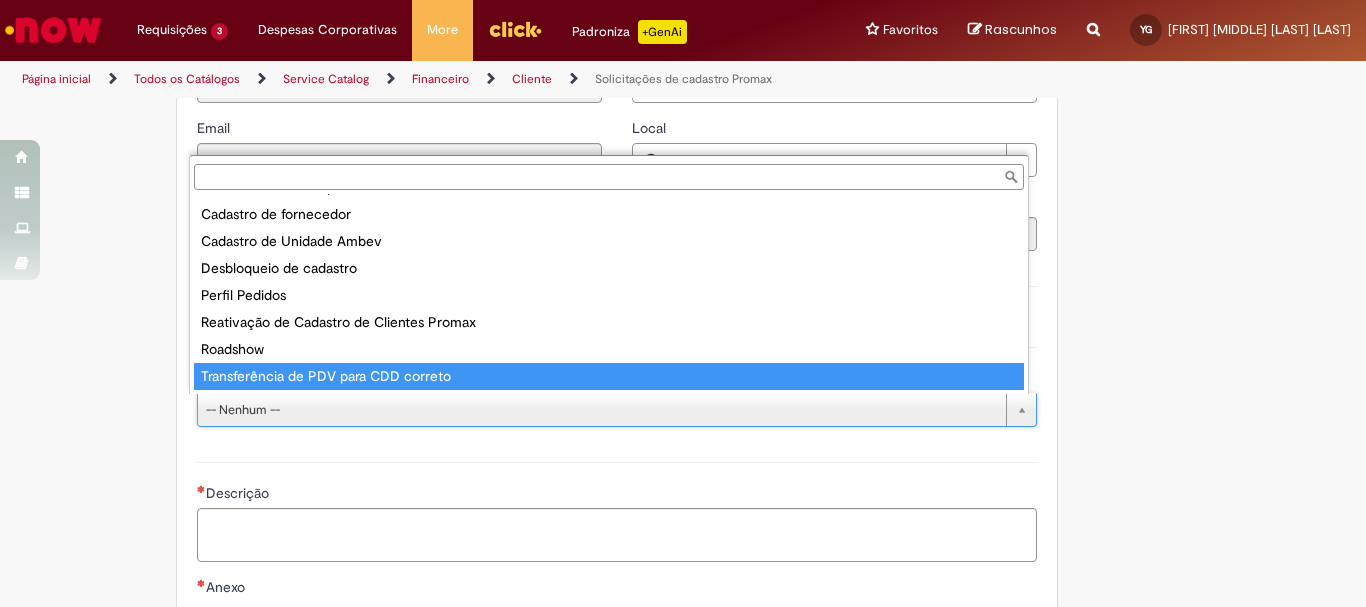 type on "**********" 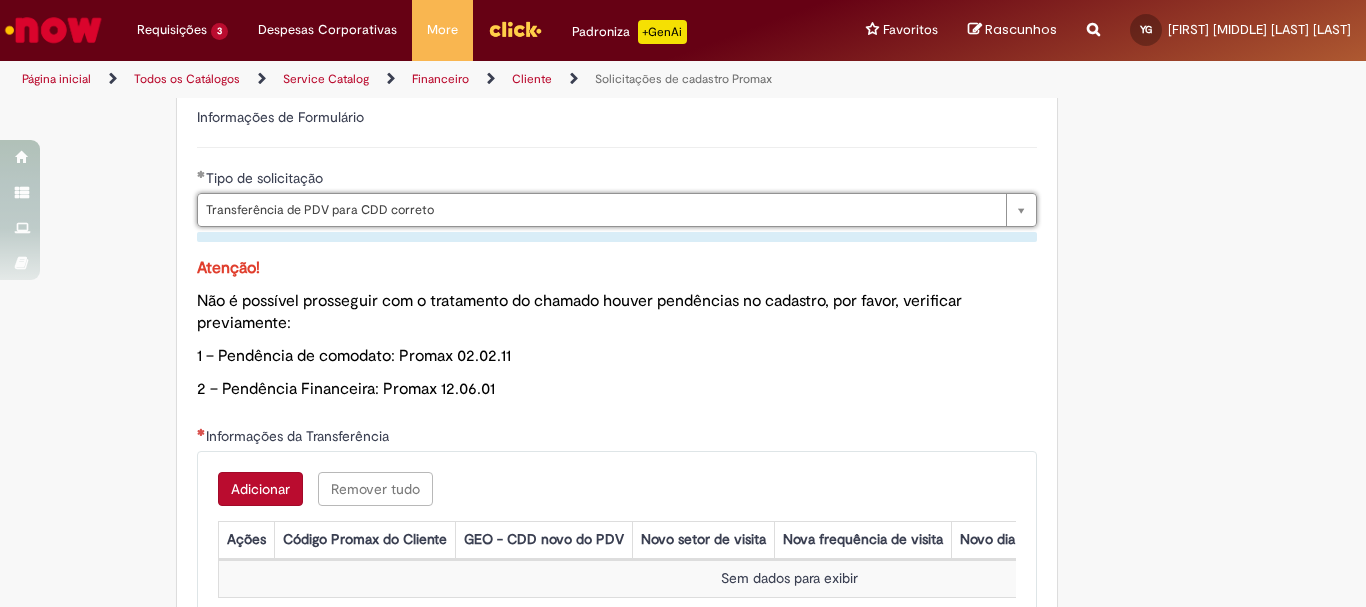 scroll, scrollTop: 1000, scrollLeft: 0, axis: vertical 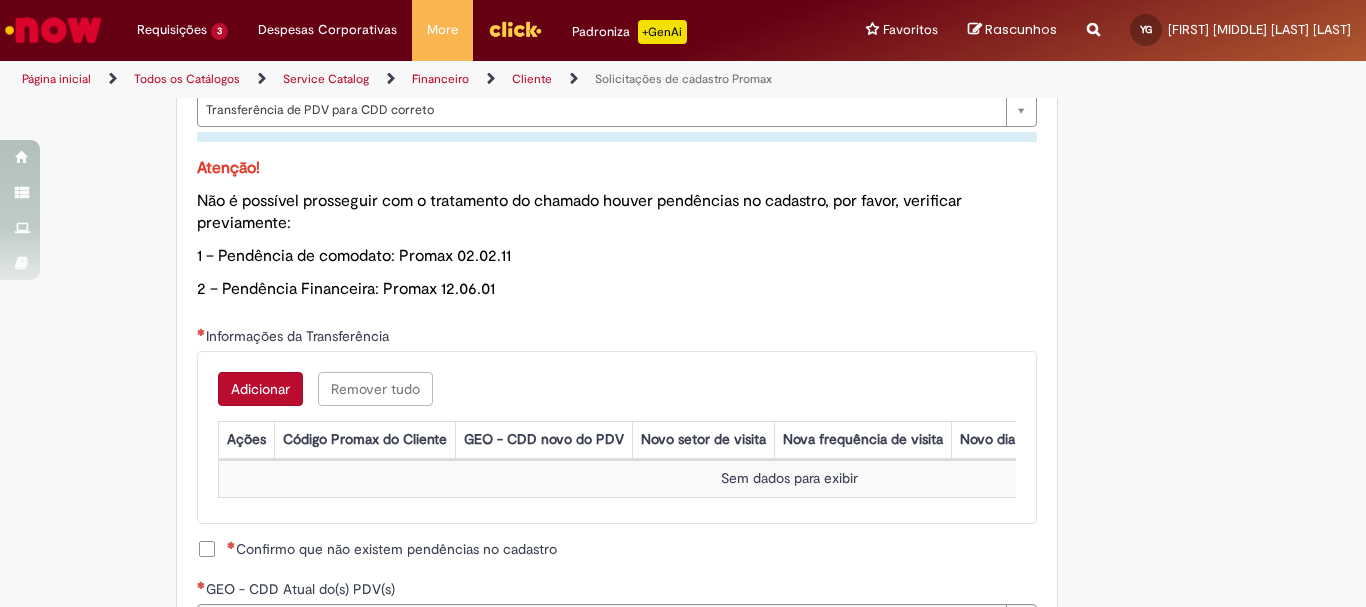 click on "Adicionar" at bounding box center [260, 389] 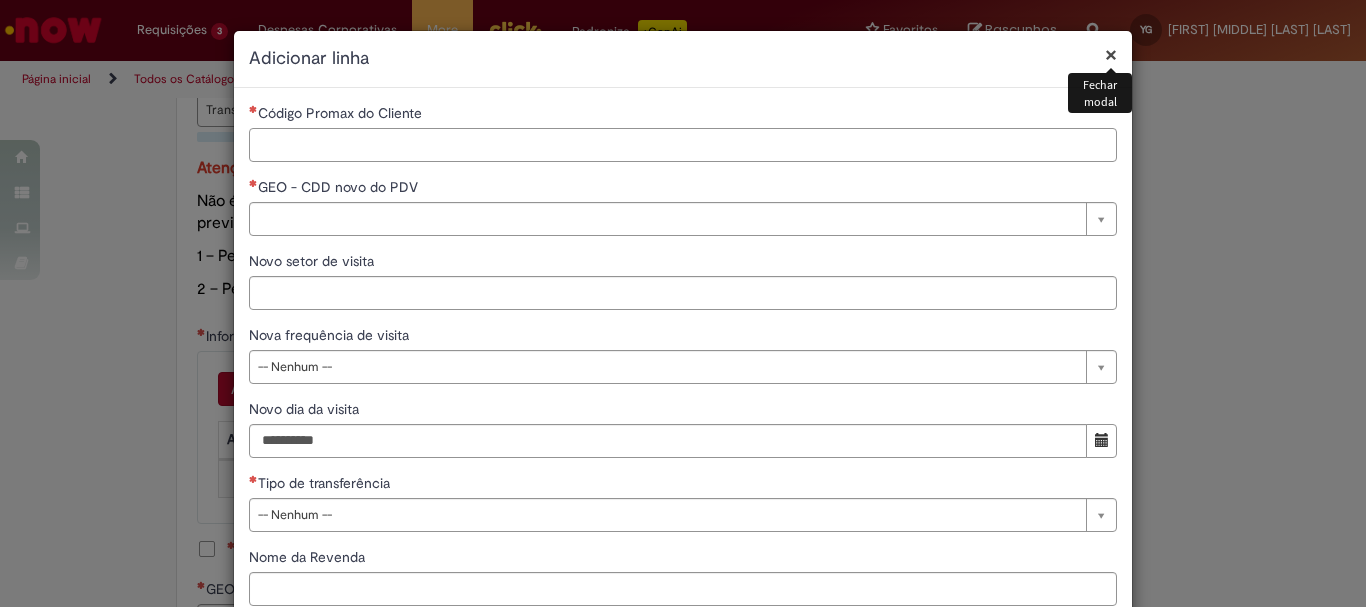 click on "Código Promax do Cliente" at bounding box center [683, 145] 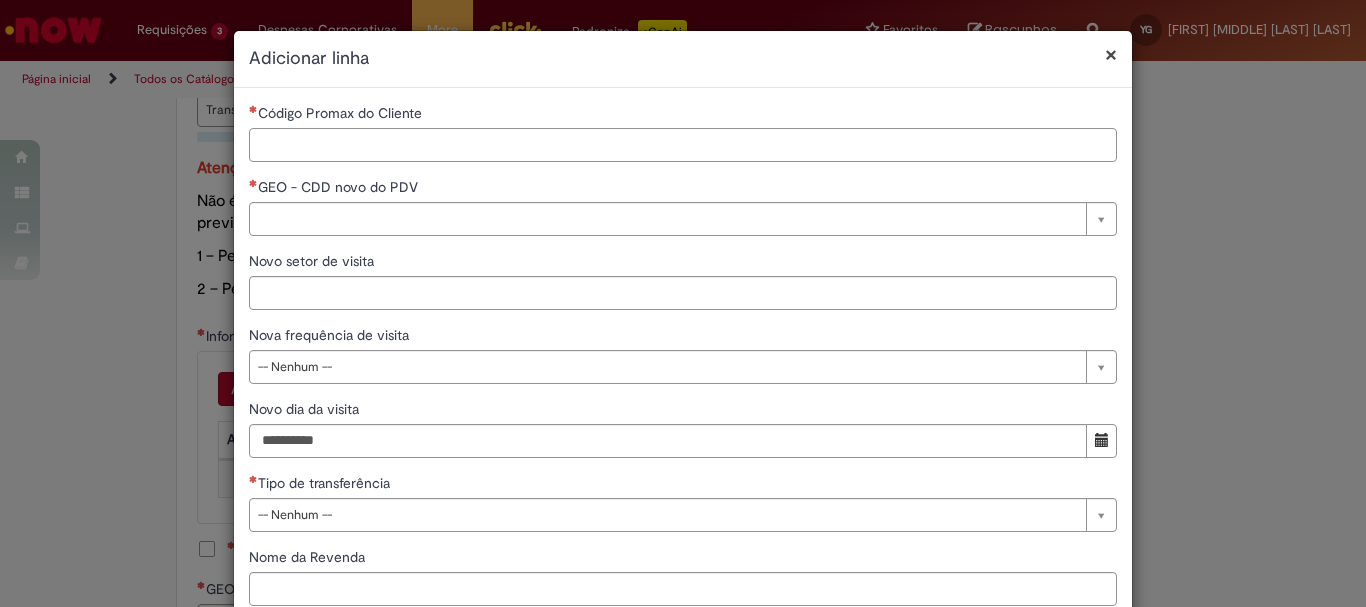 paste on "*****" 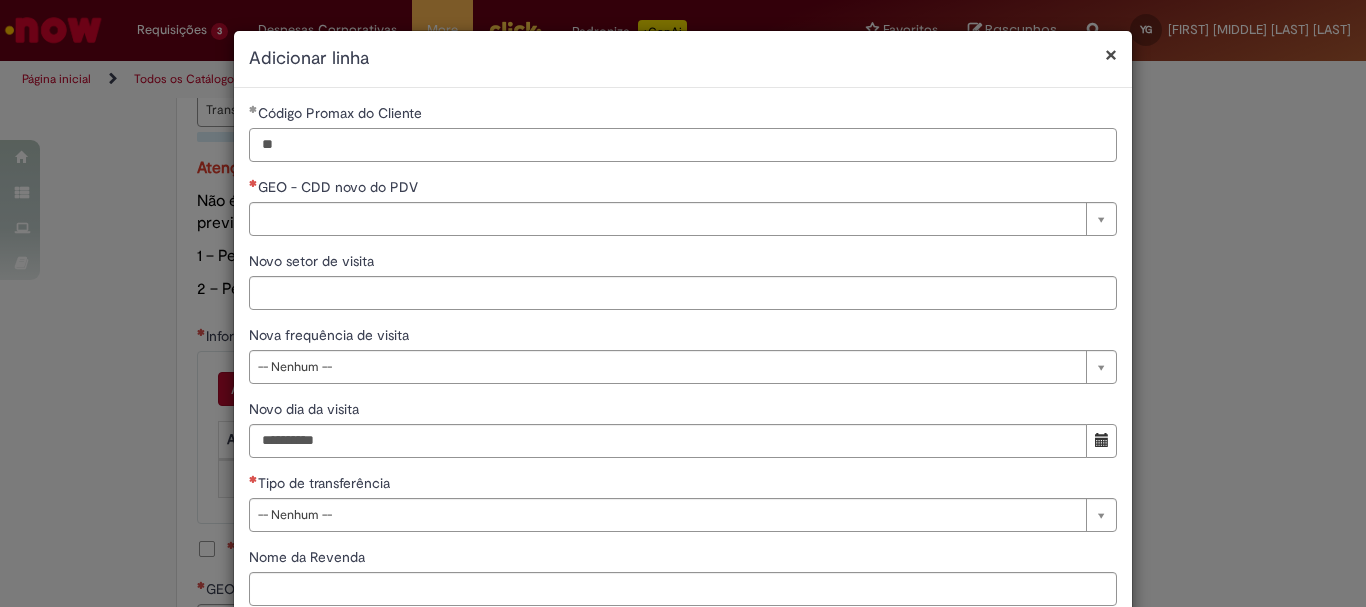 type on "*" 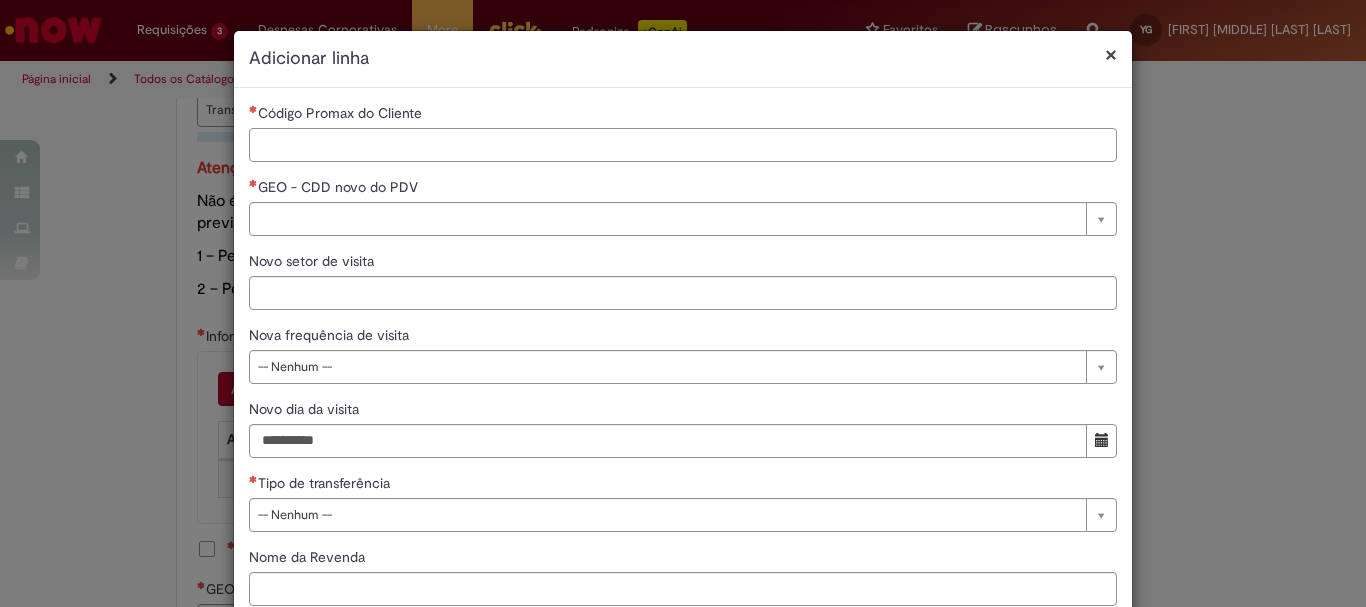 paste on "*****" 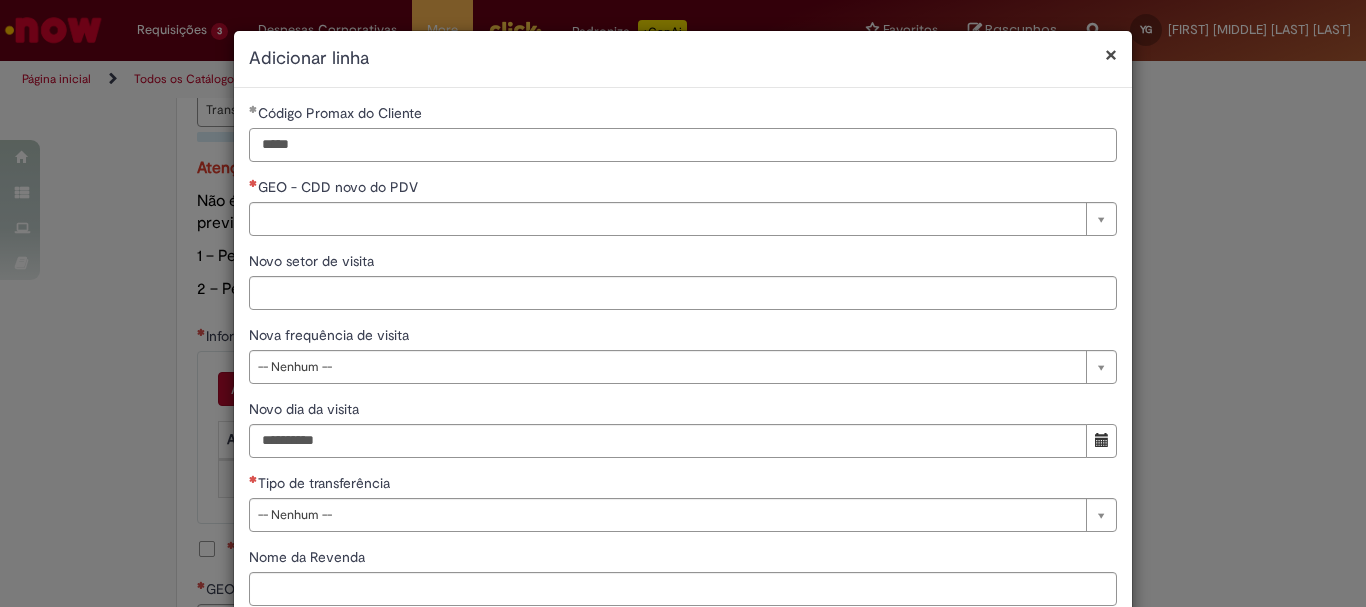 click on "*****" at bounding box center (683, 145) 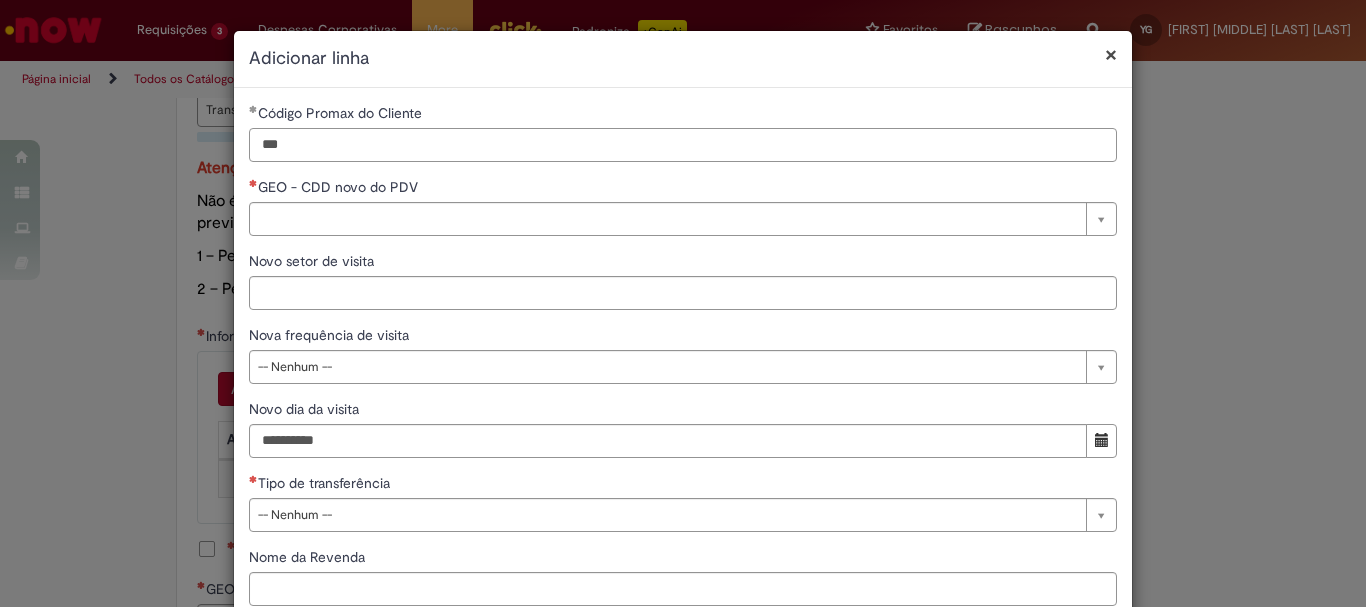 type on "***" 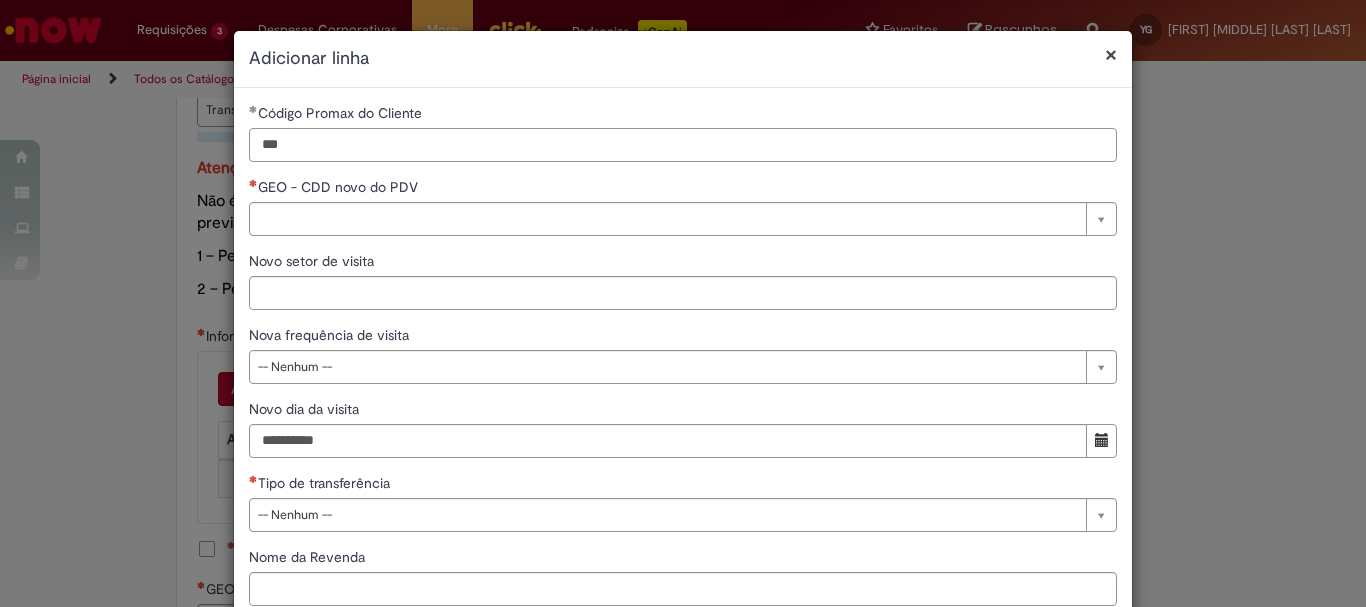 drag, startPoint x: 335, startPoint y: 144, endPoint x: 235, endPoint y: 150, distance: 100.17984 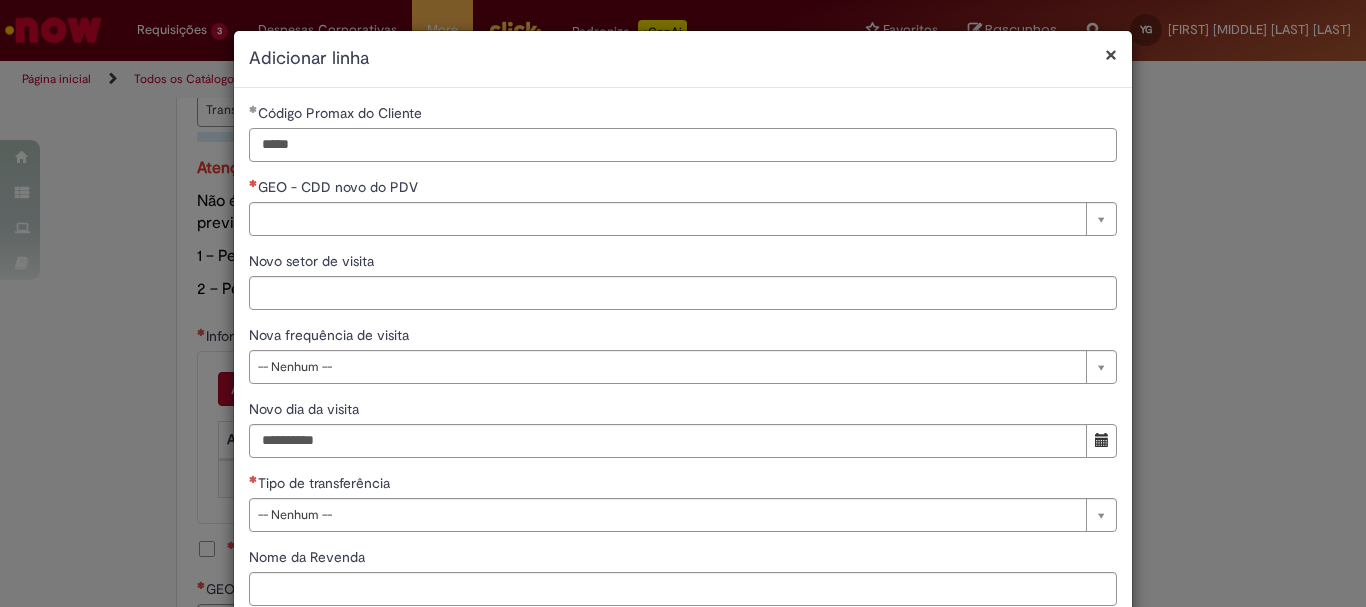 type on "*****" 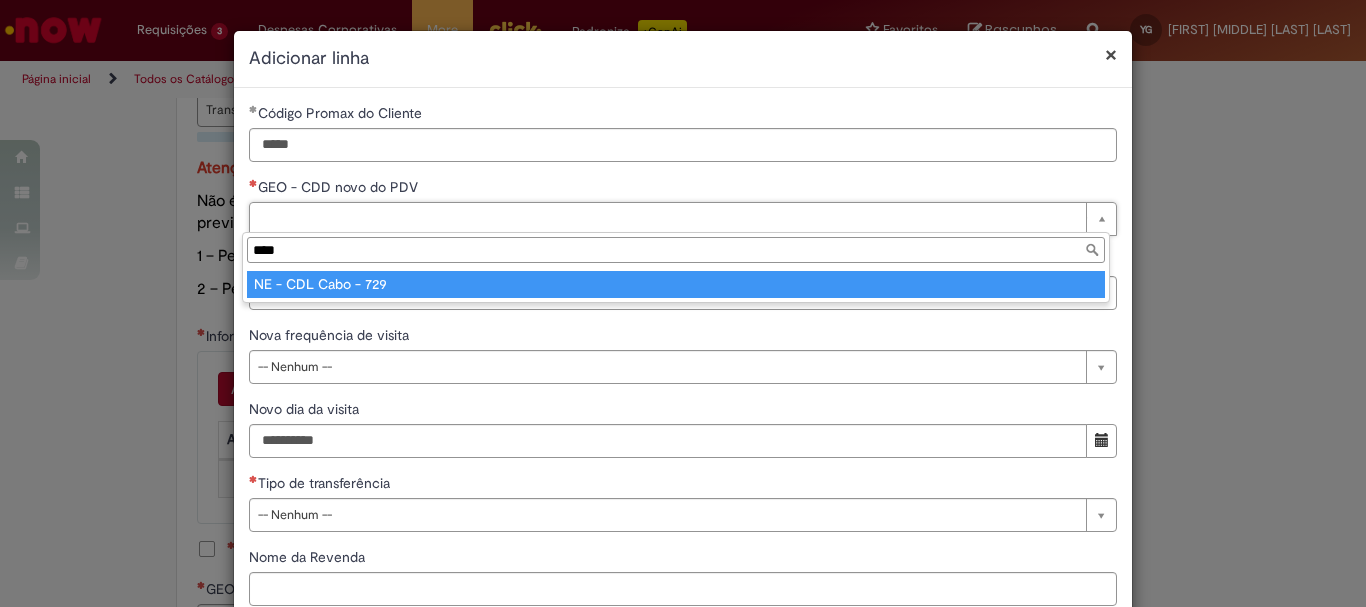 type on "****" 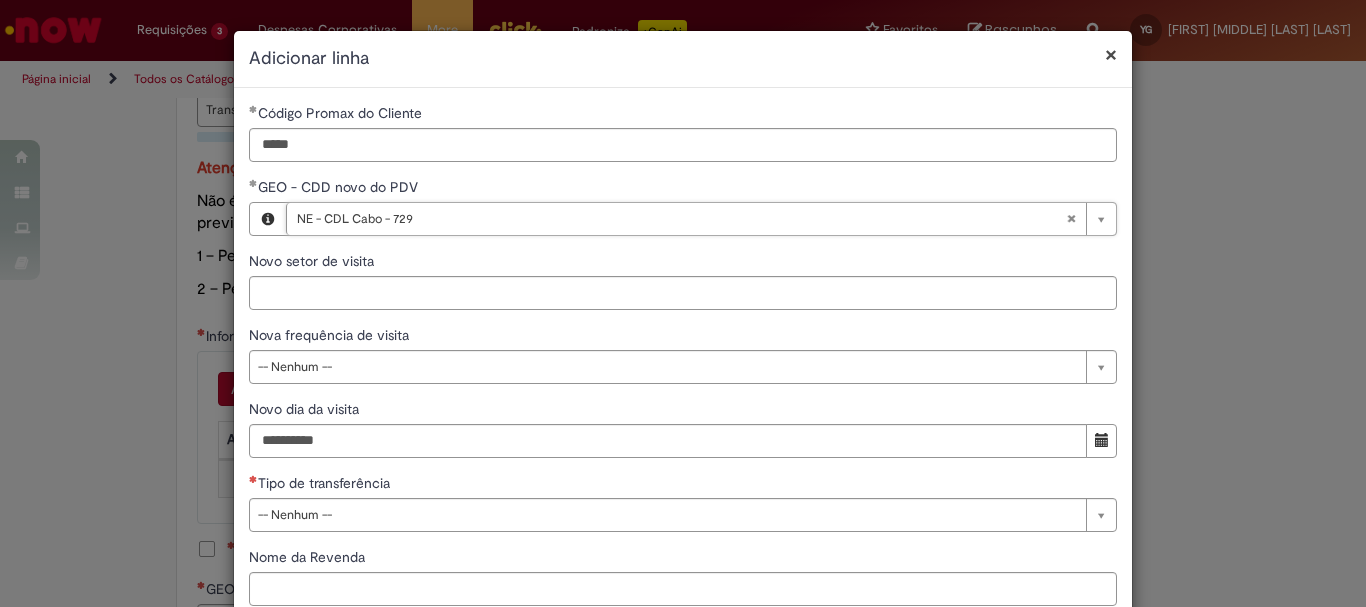 scroll, scrollTop: 100, scrollLeft: 0, axis: vertical 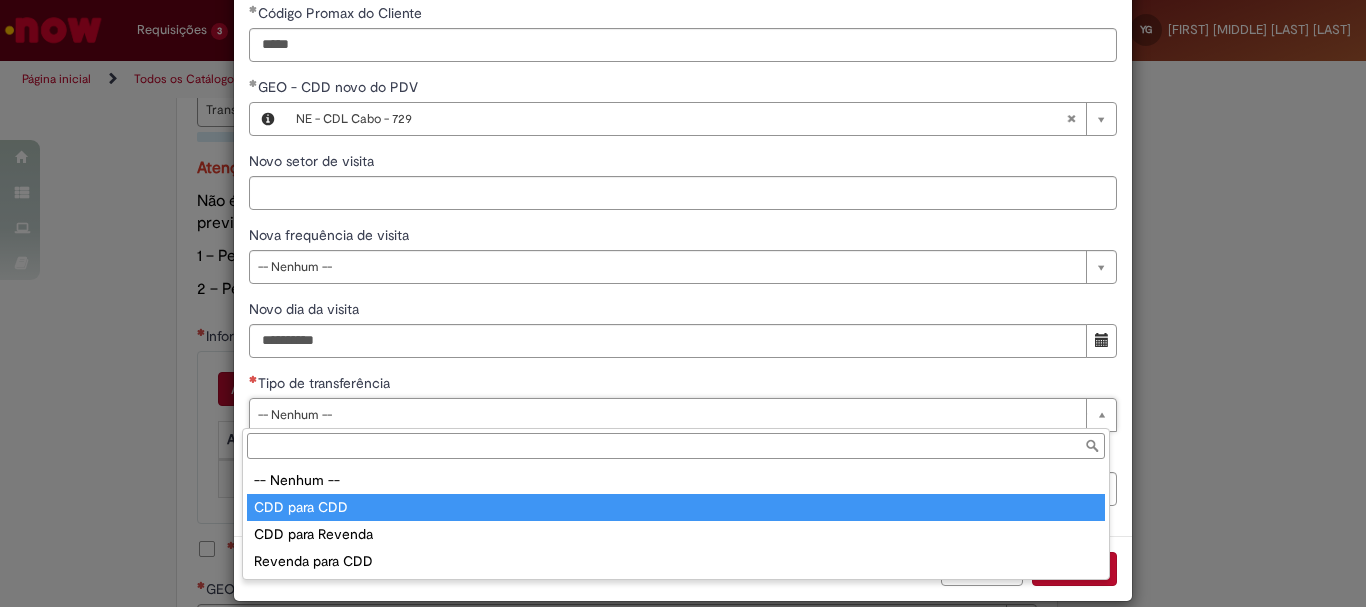type on "**********" 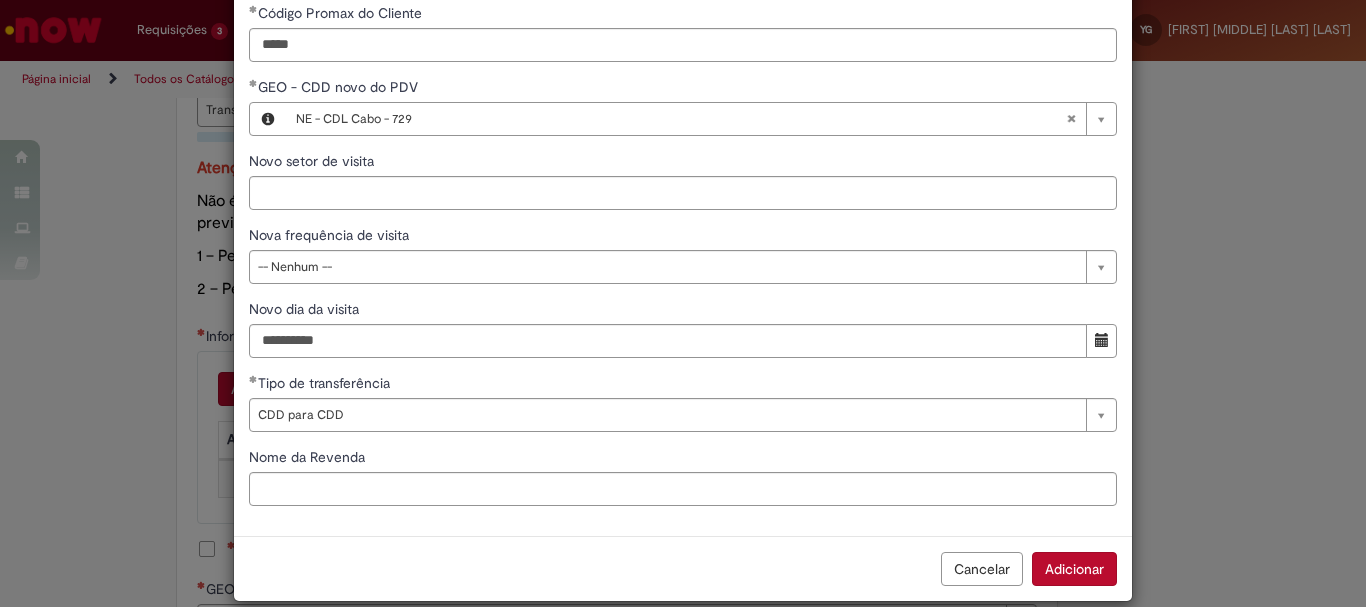 click on "Adicionar" at bounding box center [1074, 569] 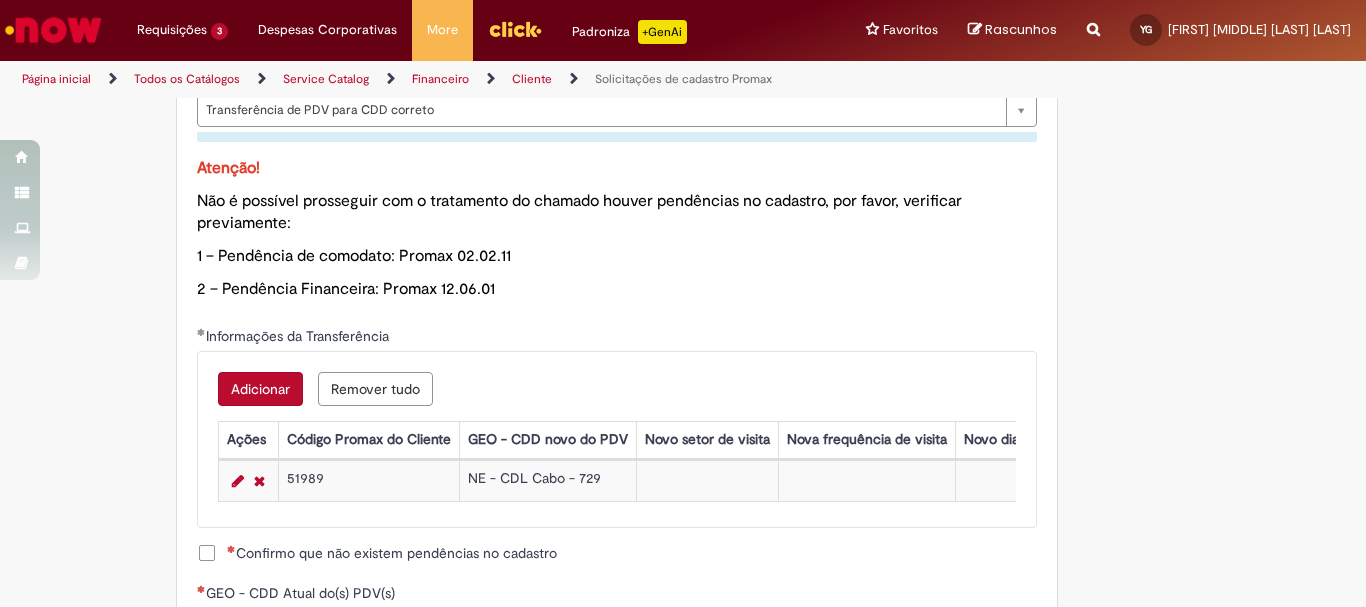 scroll, scrollTop: 1200, scrollLeft: 0, axis: vertical 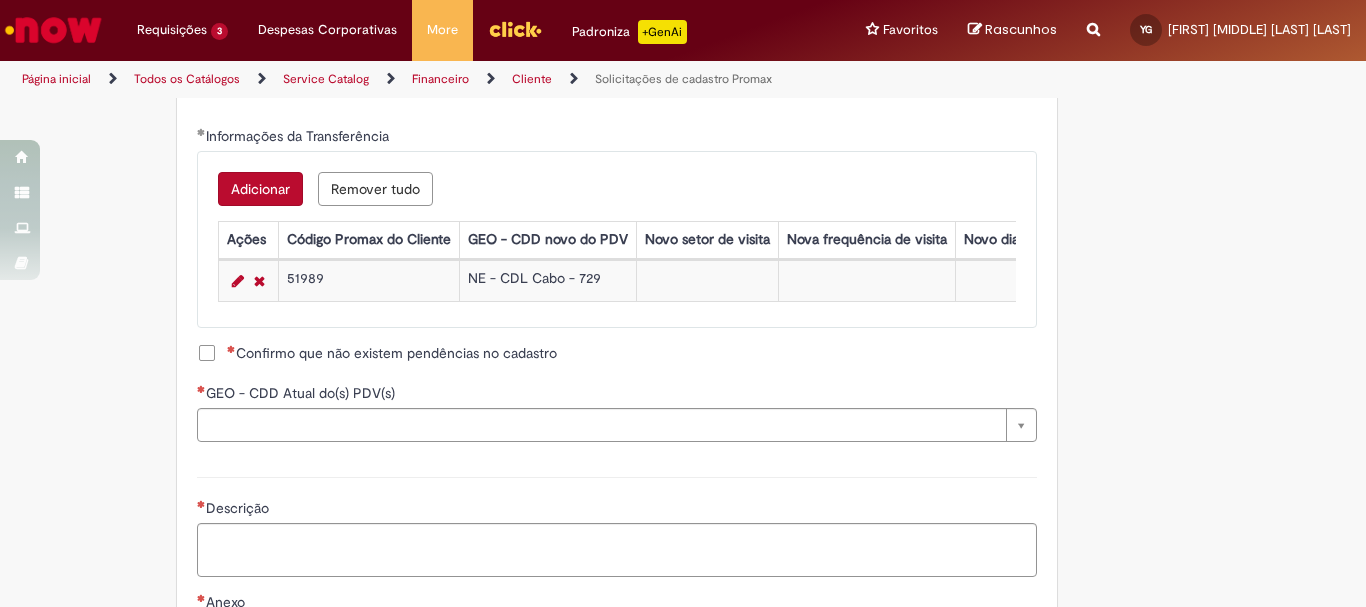 click on "Confirmo que não existem pendências no cadastro" at bounding box center [392, 353] 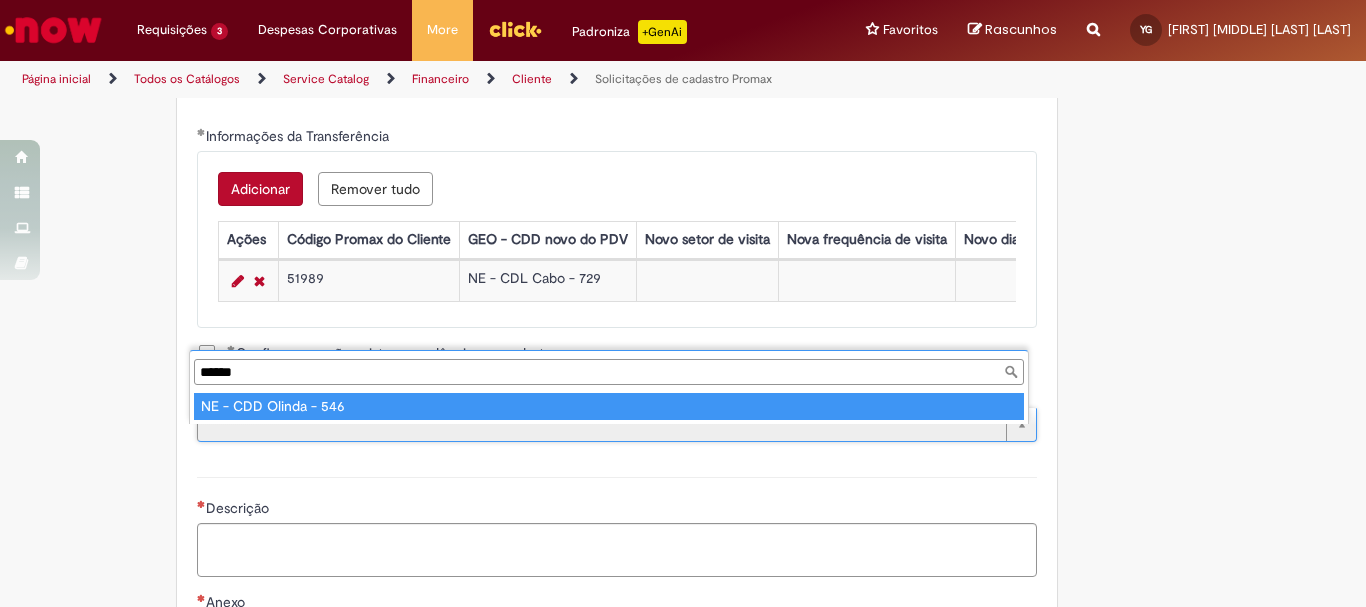 type on "******" 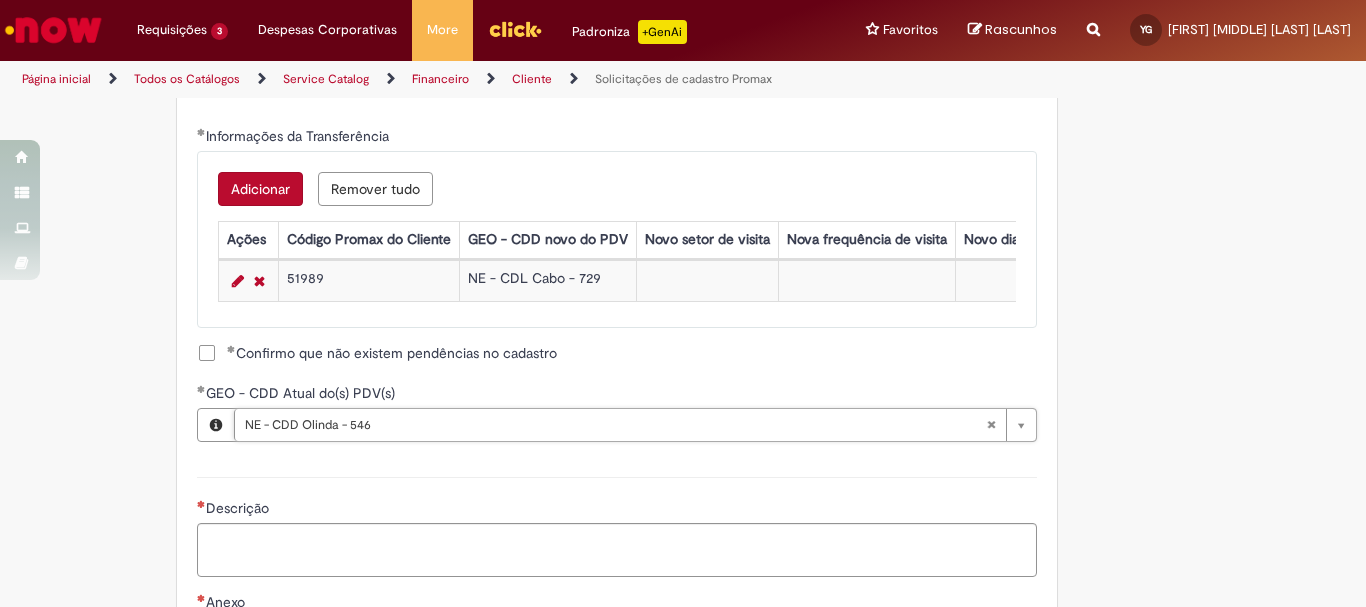 scroll, scrollTop: 1300, scrollLeft: 0, axis: vertical 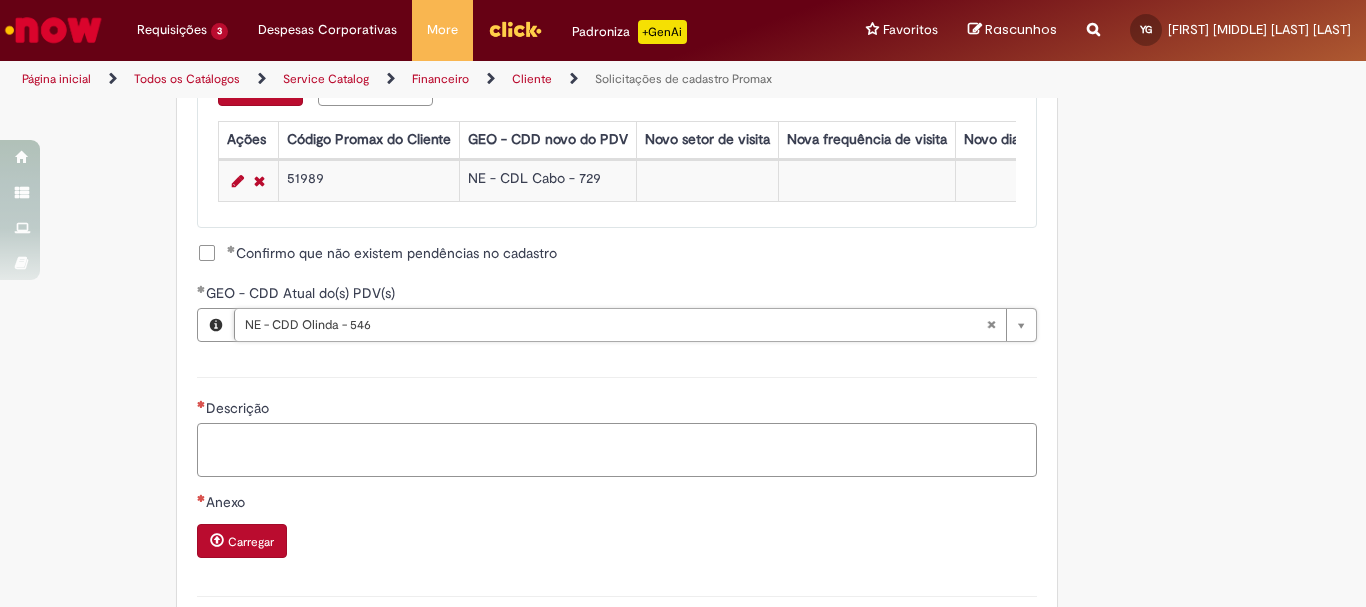 click on "Descrição" at bounding box center (617, 450) 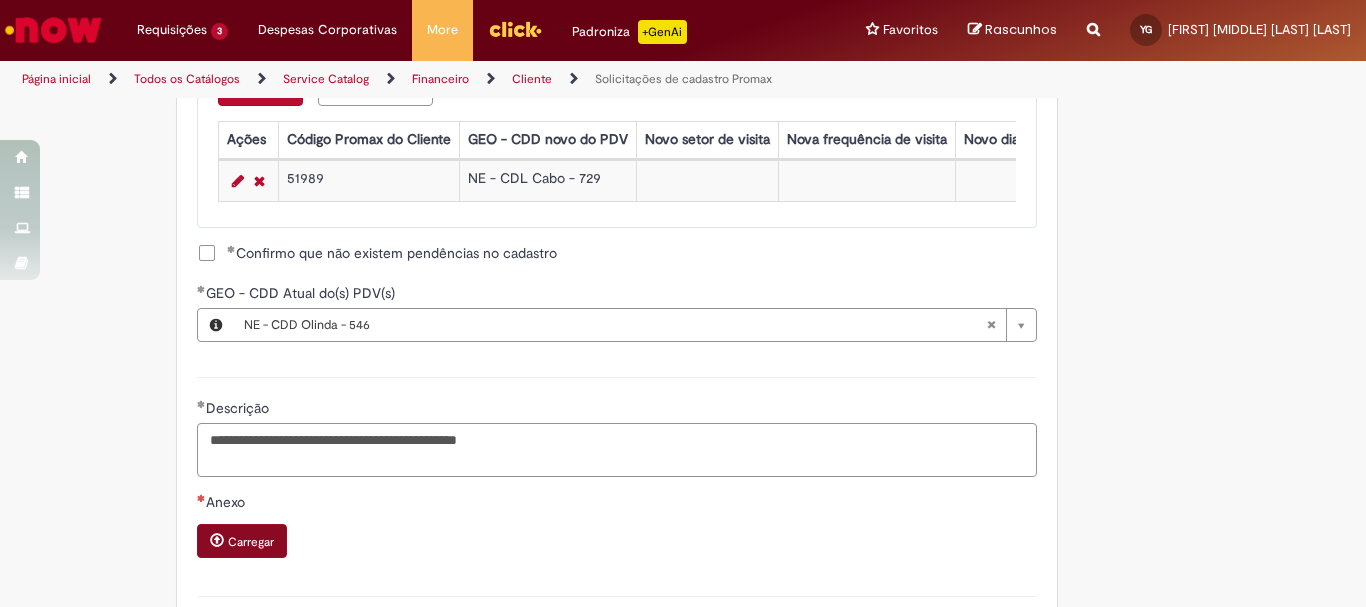 type on "**********" 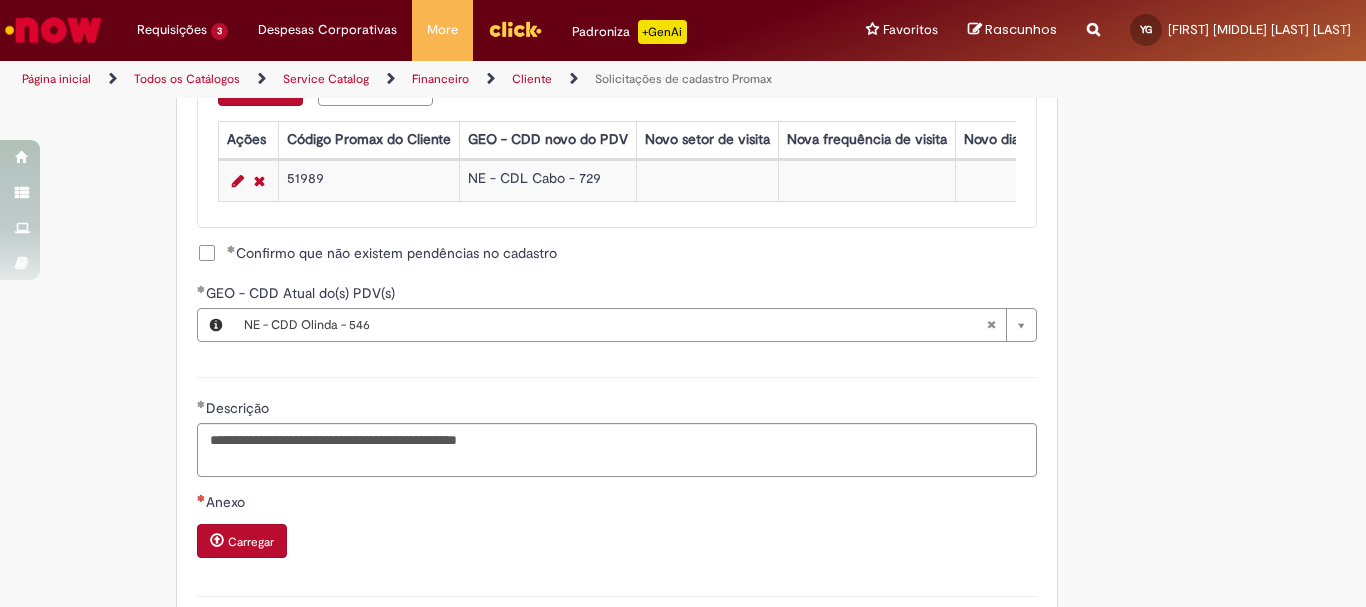 click on "Carregar" at bounding box center (242, 541) 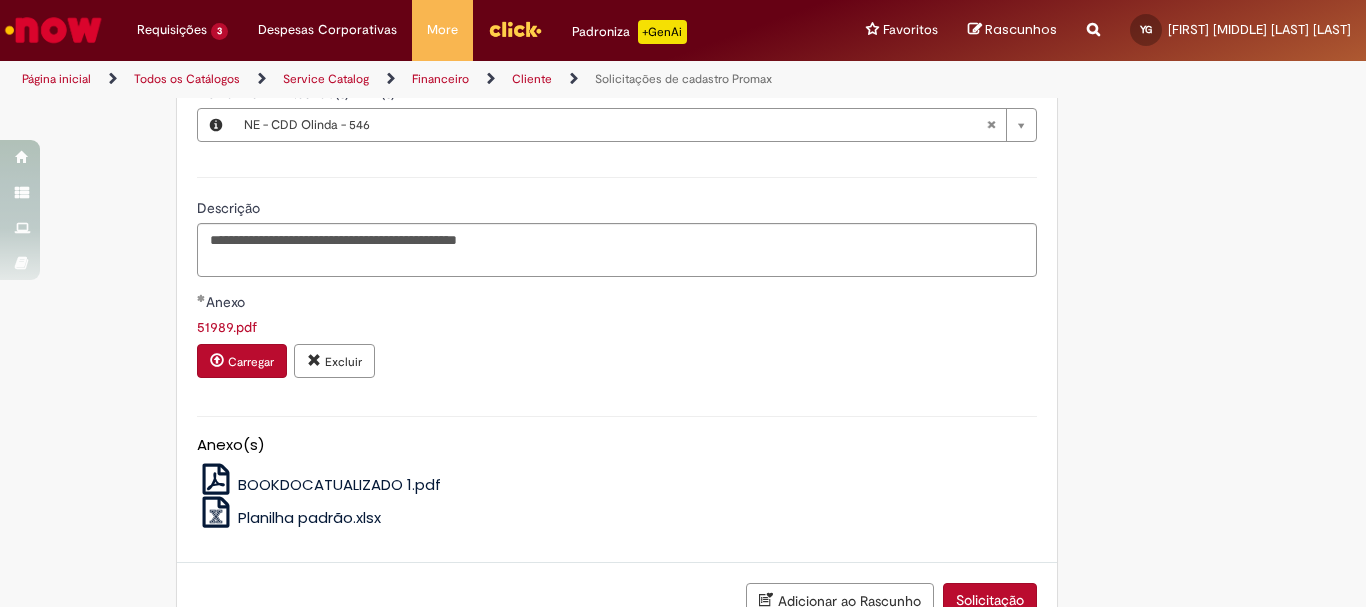 scroll, scrollTop: 1570, scrollLeft: 0, axis: vertical 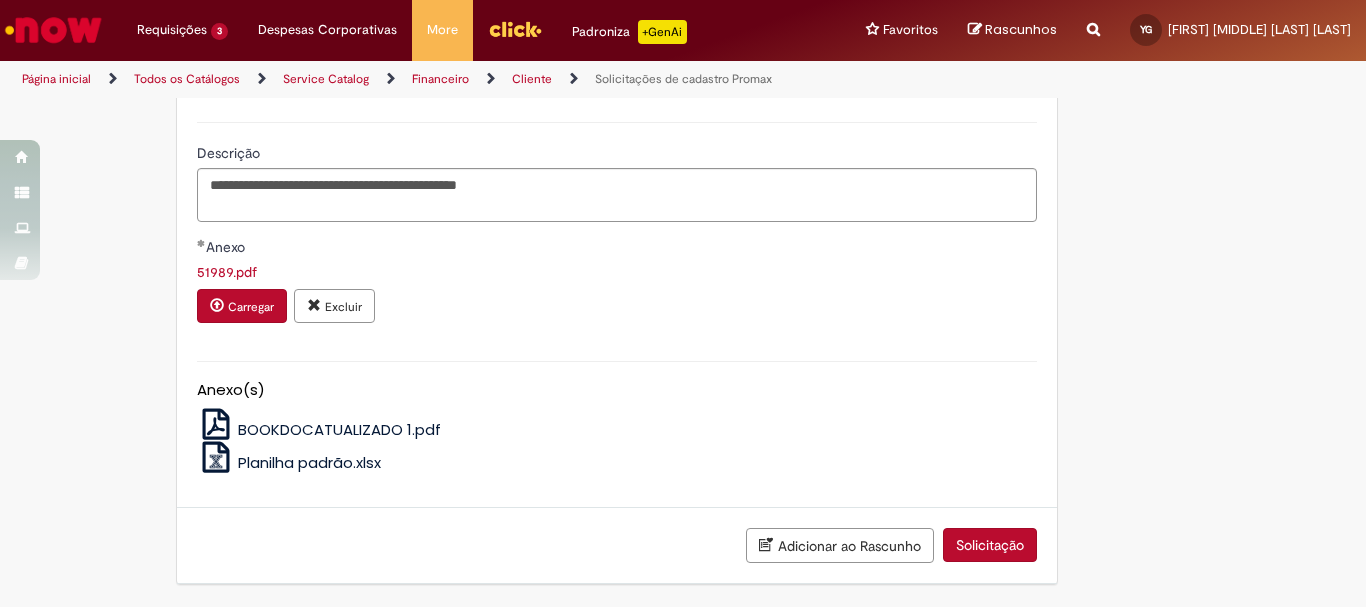 click on "Solicitação" at bounding box center [990, 545] 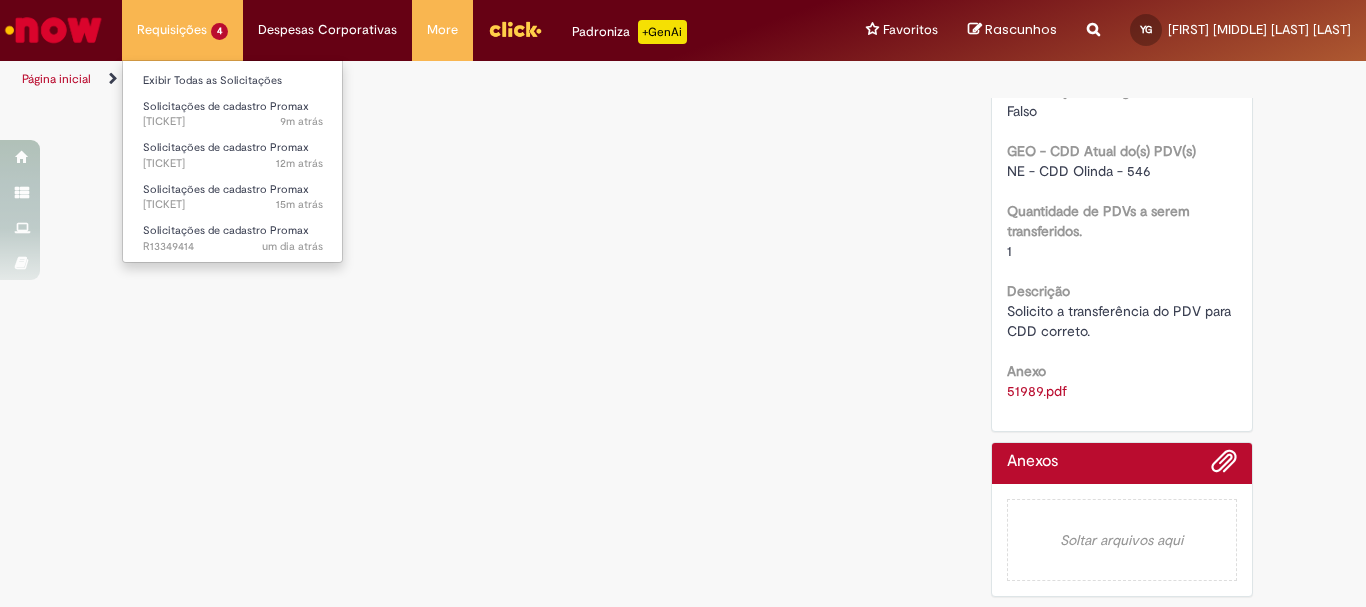 scroll, scrollTop: 0, scrollLeft: 0, axis: both 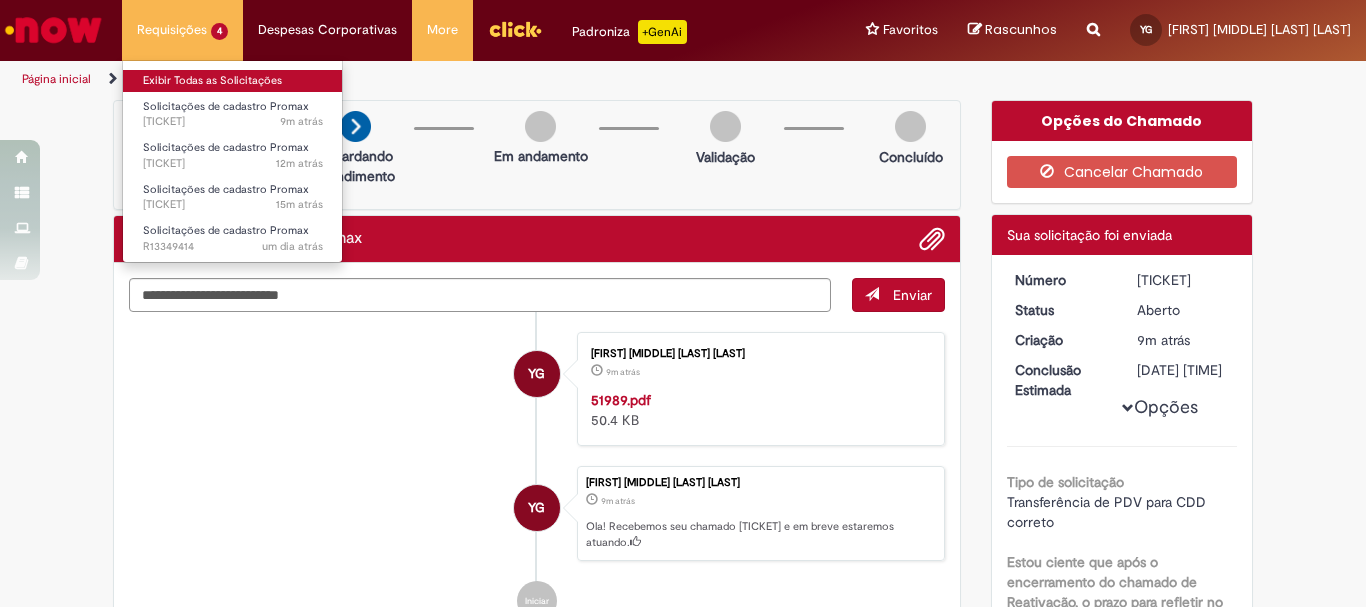click on "Exibir Todas as Solicitações" at bounding box center [233, 81] 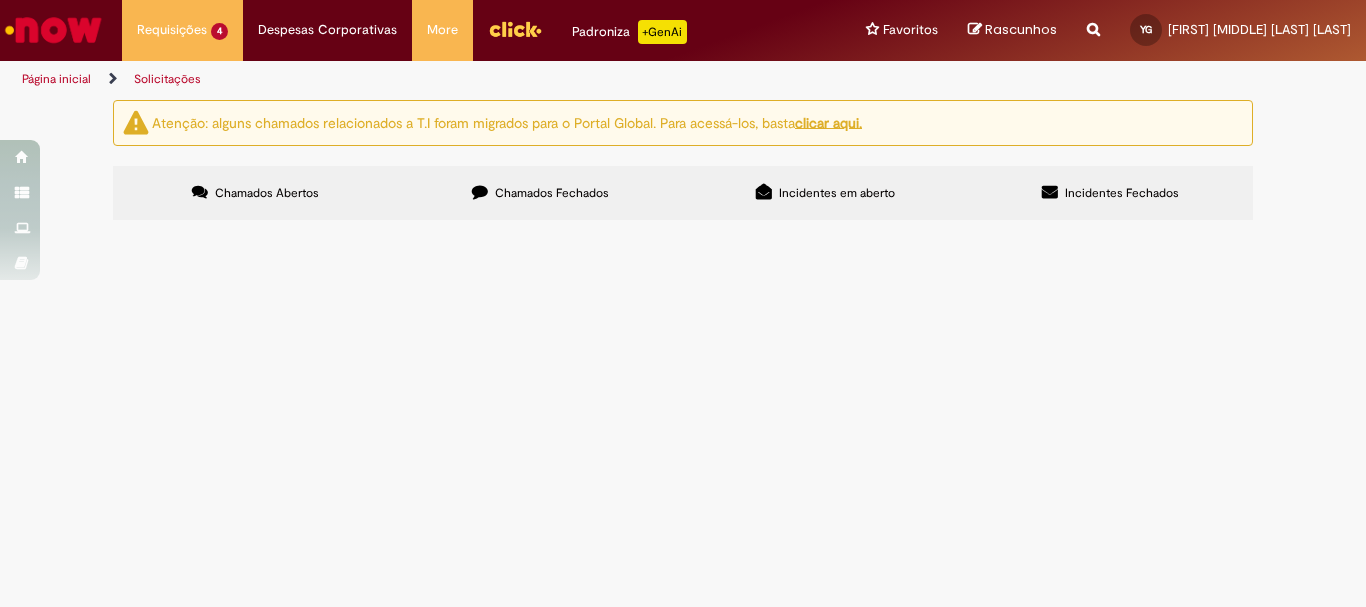 click on "Chamados Fechados" at bounding box center [552, 193] 